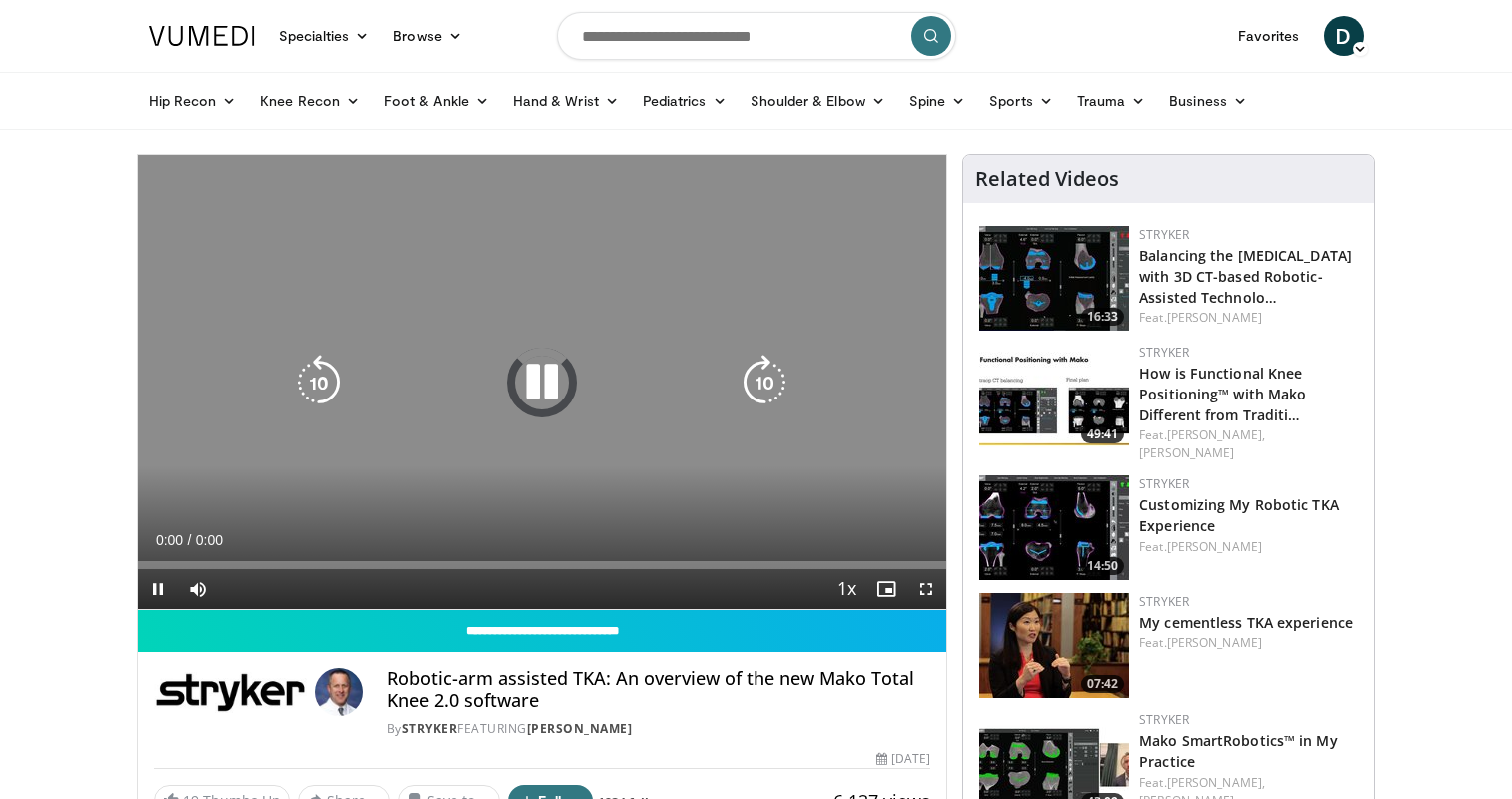scroll, scrollTop: 0, scrollLeft: 0, axis: both 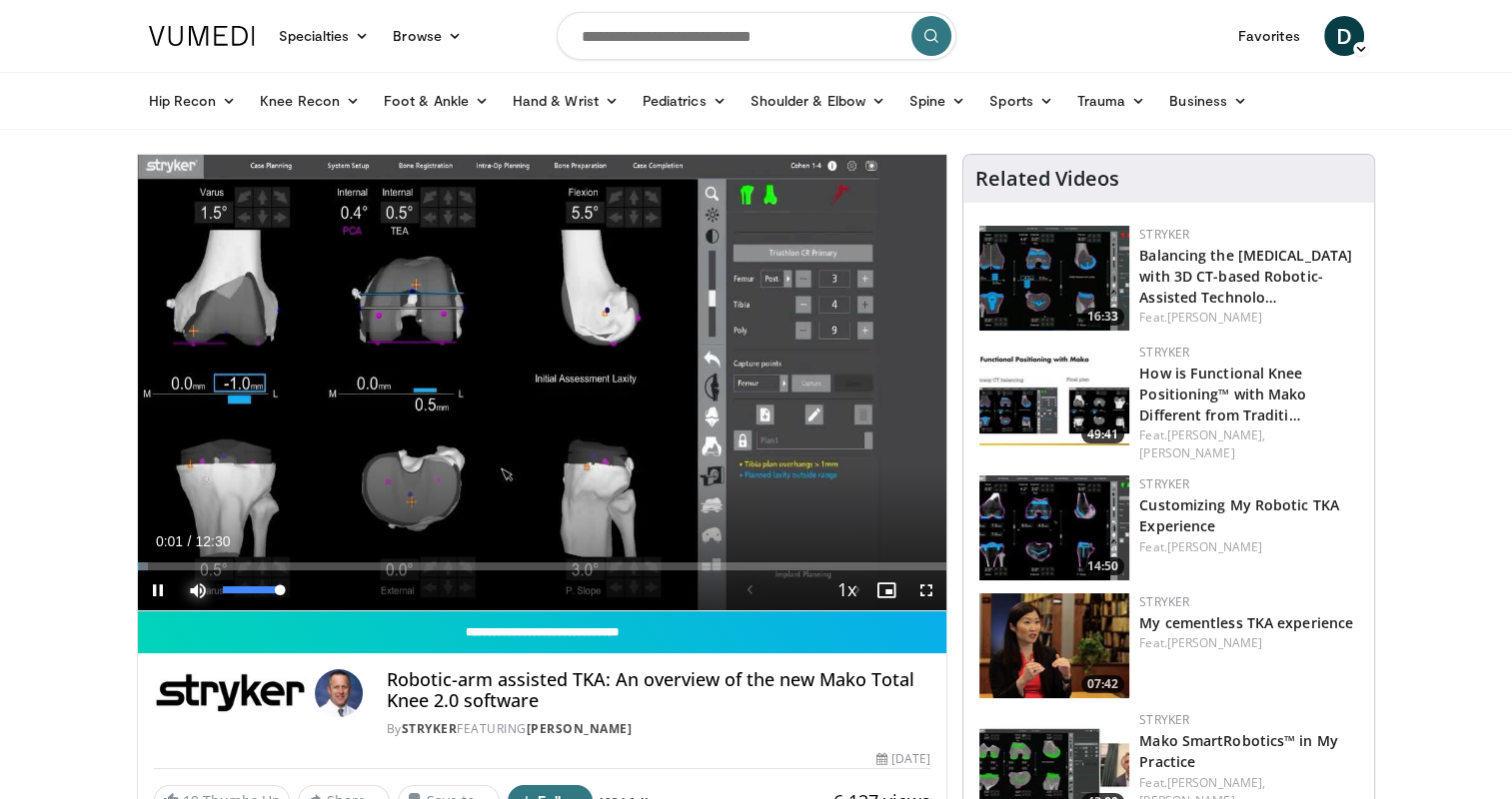 click at bounding box center (198, 590) 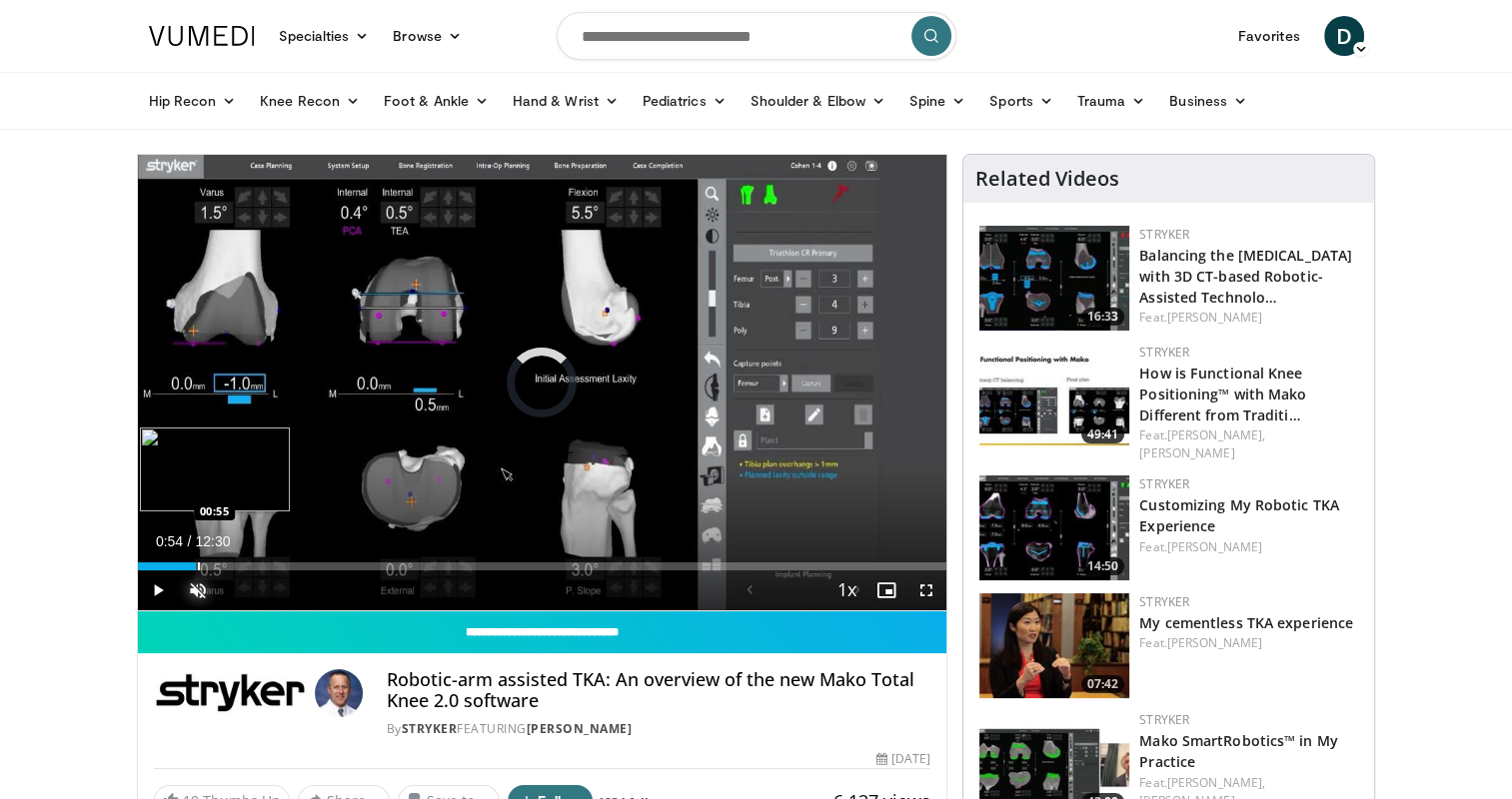 click on "Loaded :  0.00% 00:54 00:55" at bounding box center [543, 566] 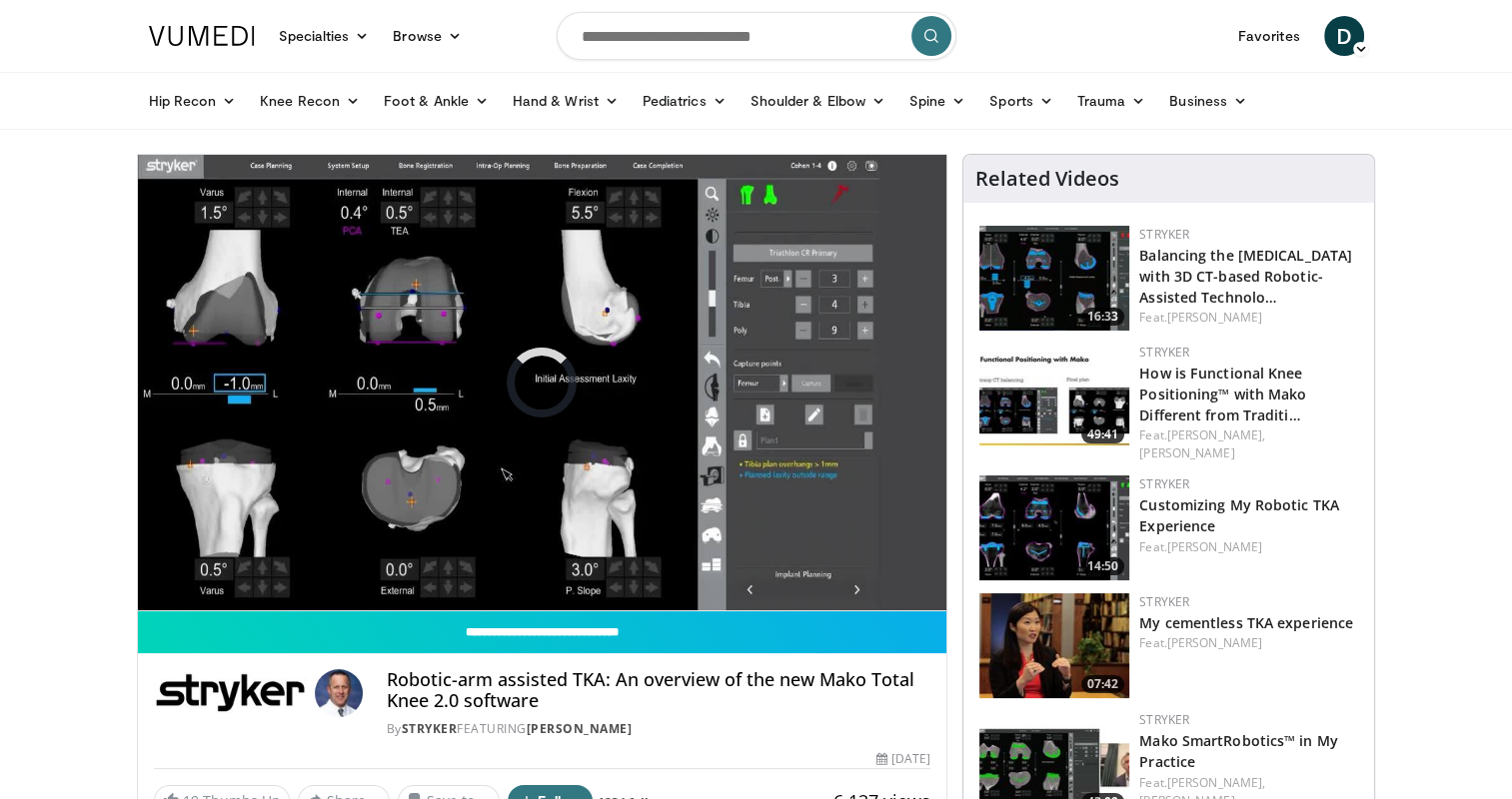 click on "**********" at bounding box center (543, 383) 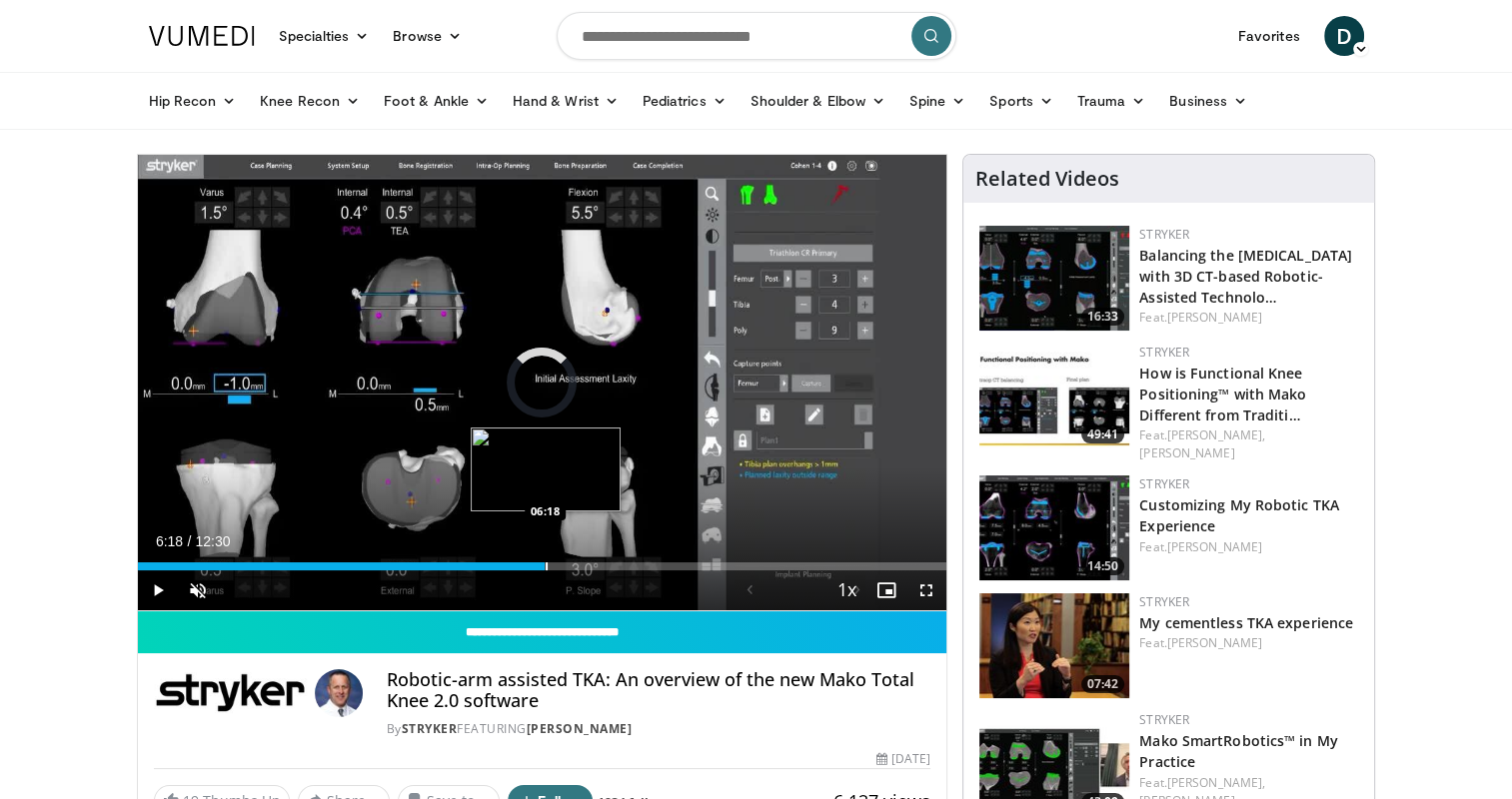 click at bounding box center (547, 566) 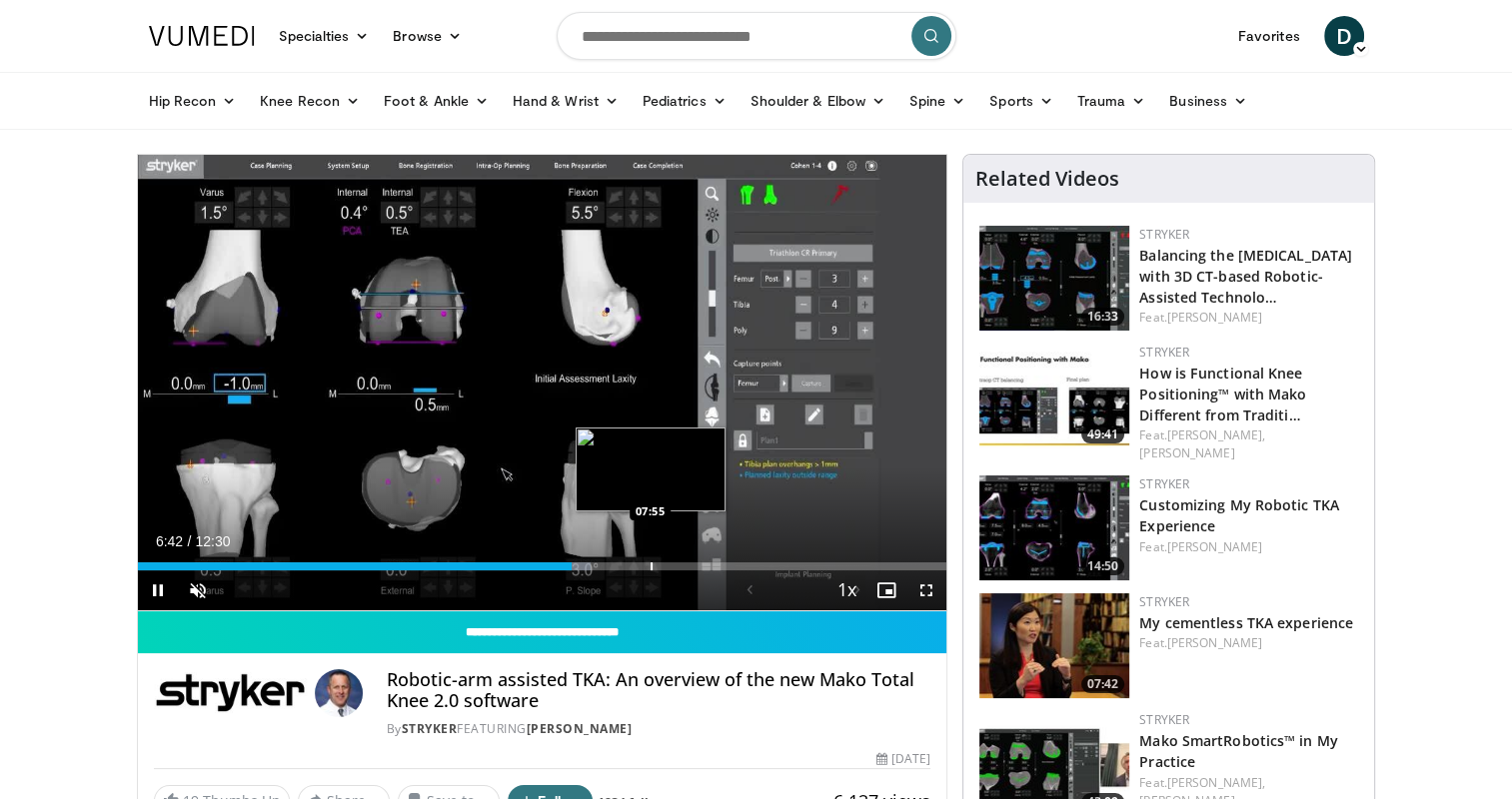 click at bounding box center (652, 566) 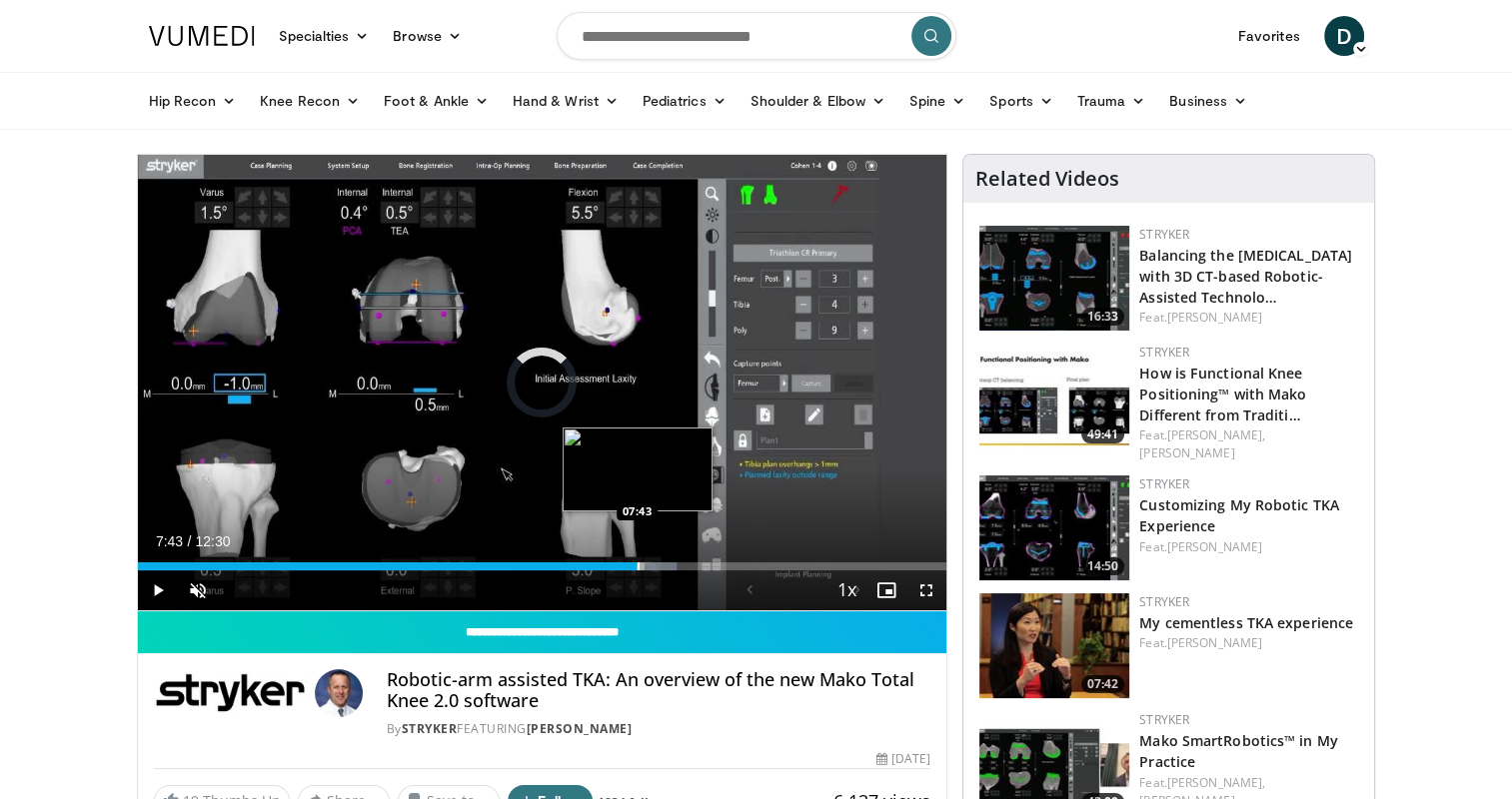 click at bounding box center (639, 566) 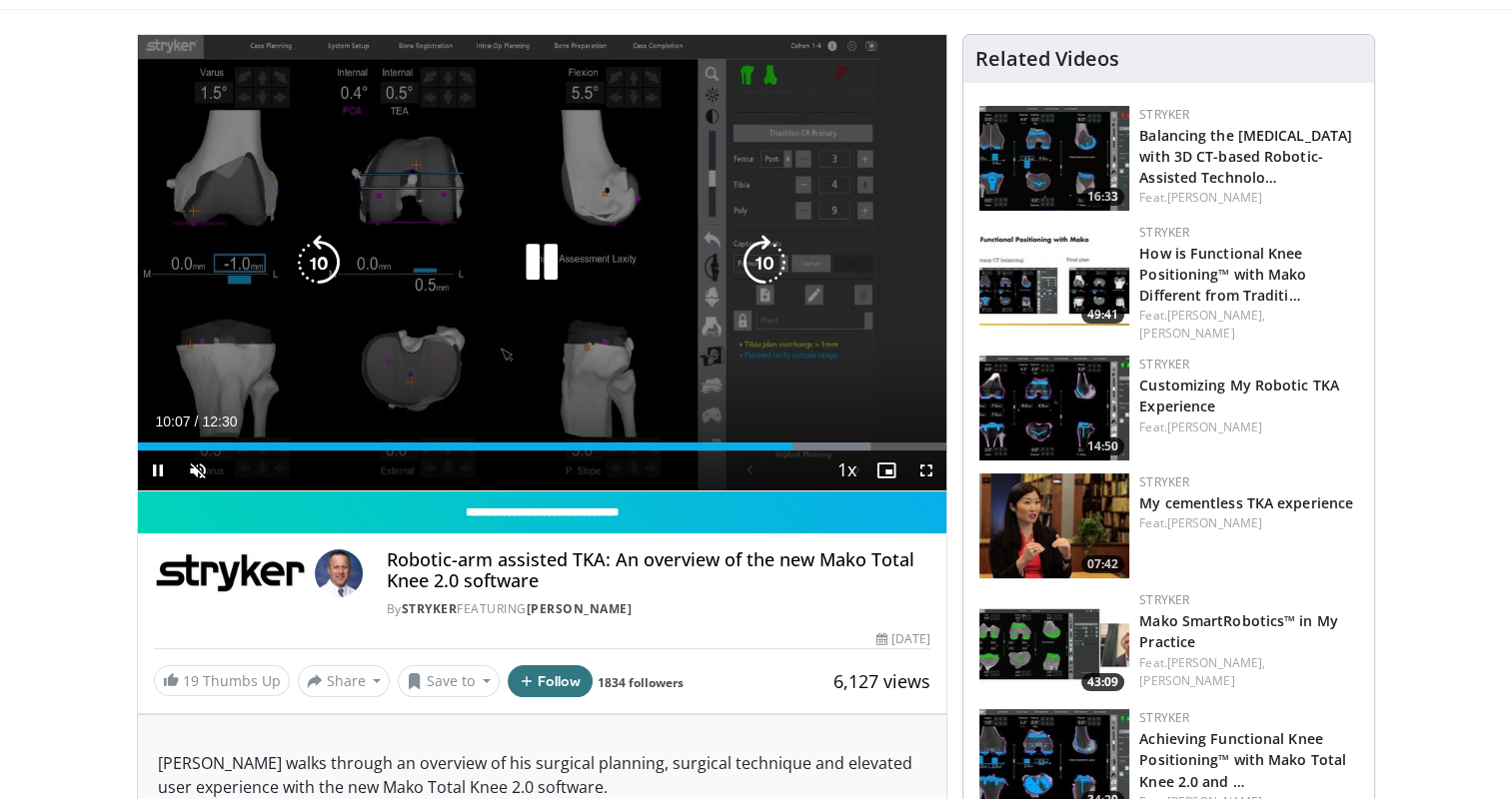 scroll, scrollTop: 0, scrollLeft: 0, axis: both 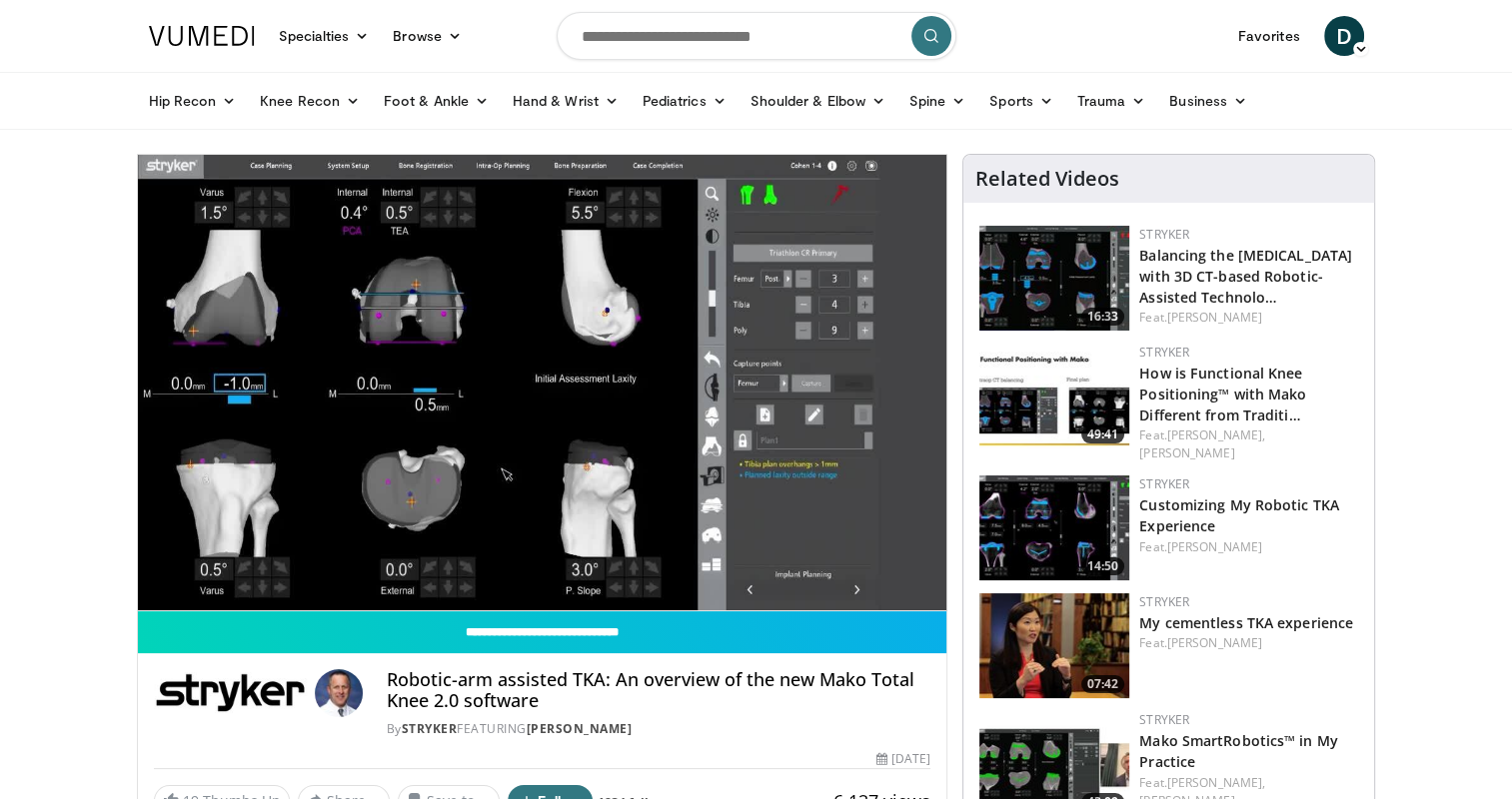 click at bounding box center (756, 36) 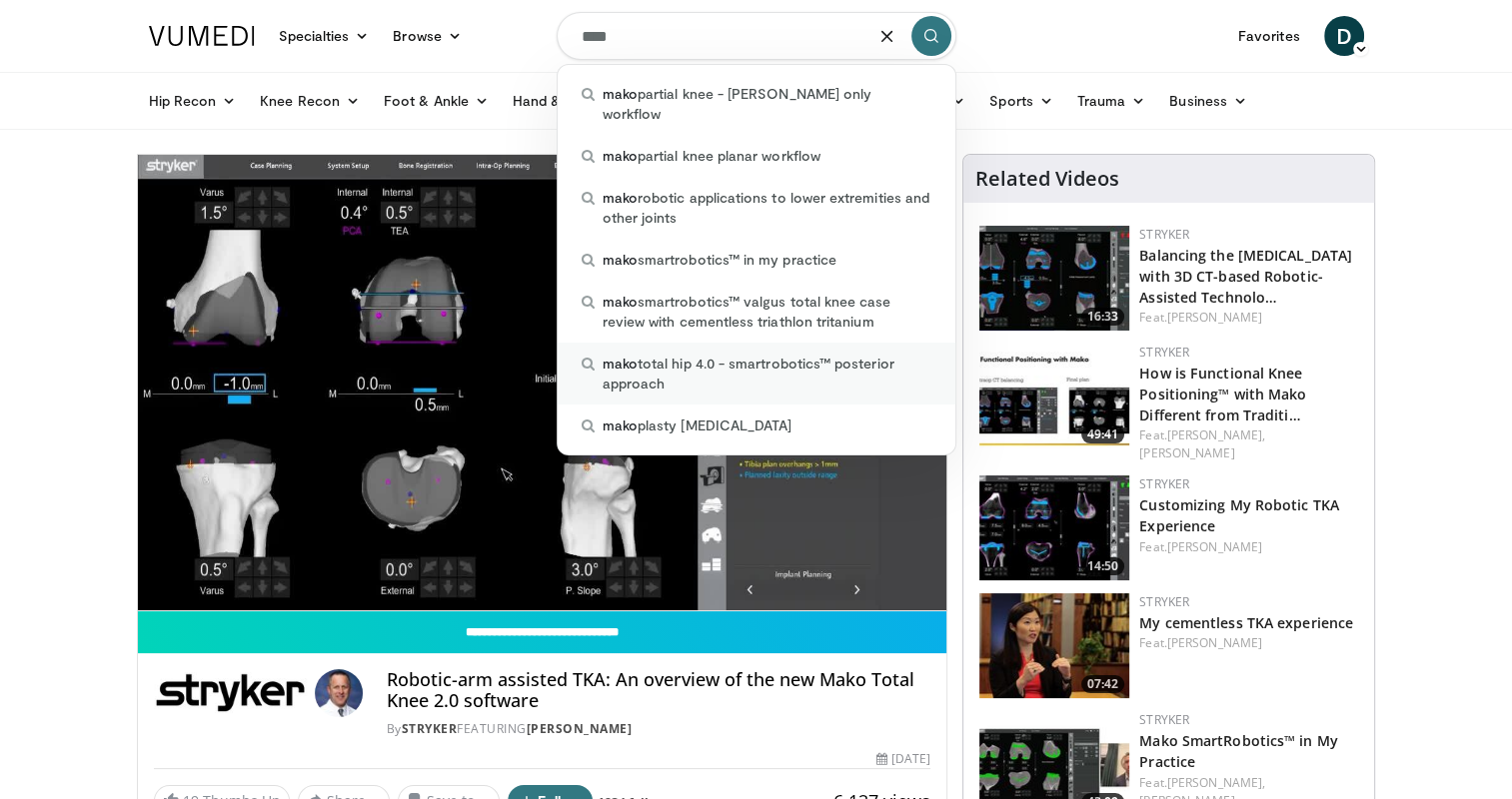 type on "****" 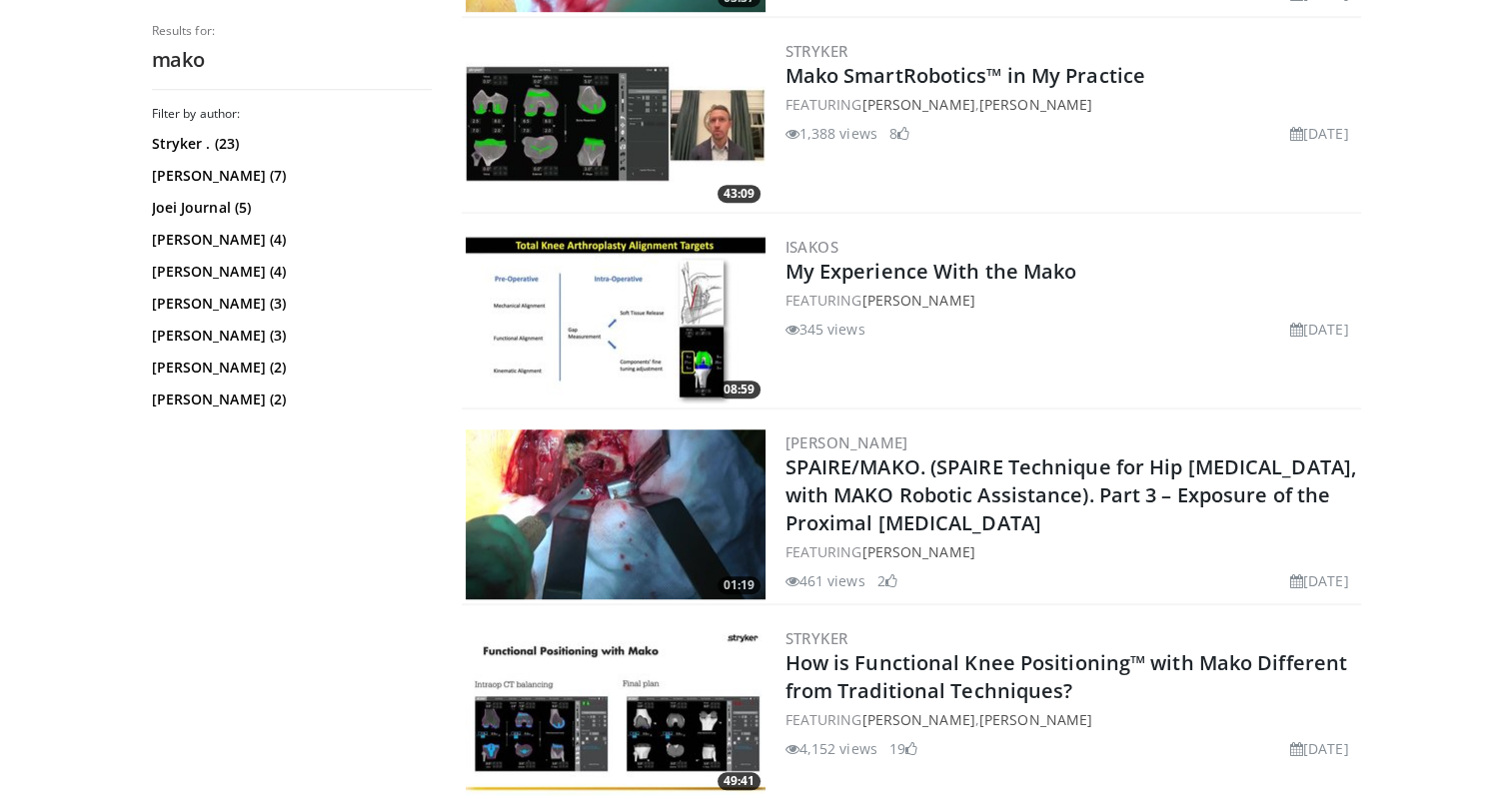 scroll, scrollTop: 1370, scrollLeft: 0, axis: vertical 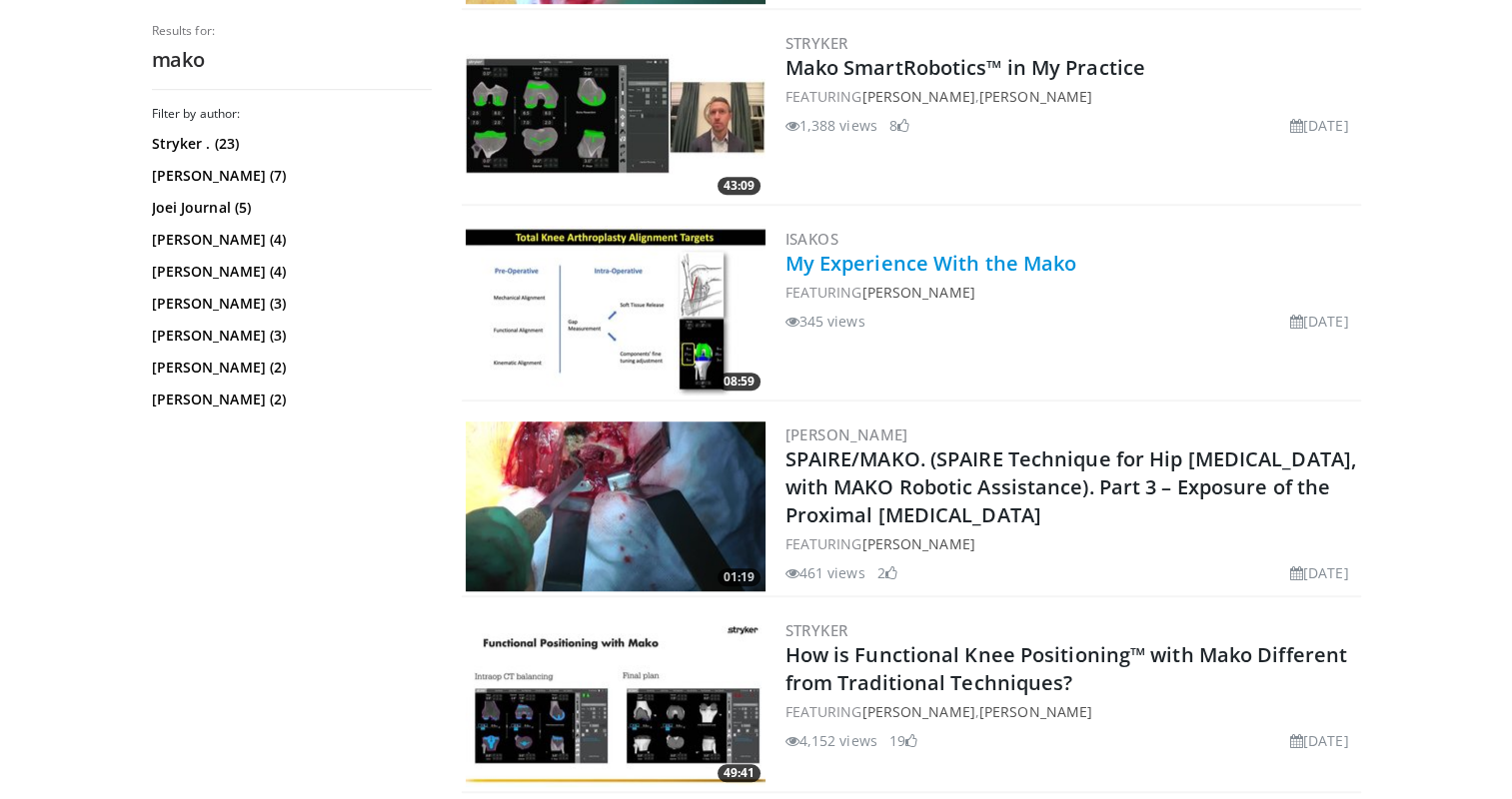 click on "My Experience With the Mako" at bounding box center (931, 263) 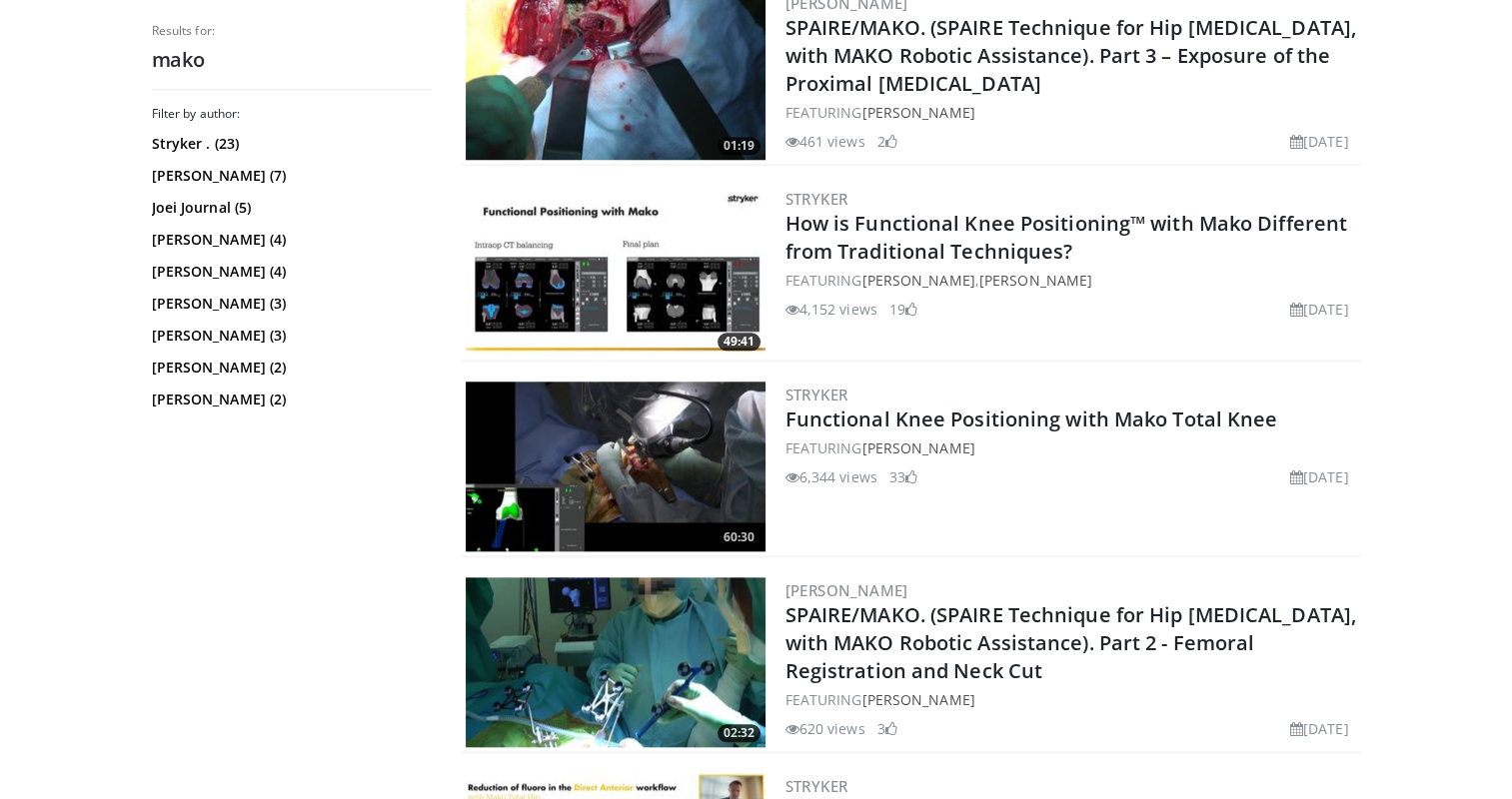 scroll, scrollTop: 1804, scrollLeft: 0, axis: vertical 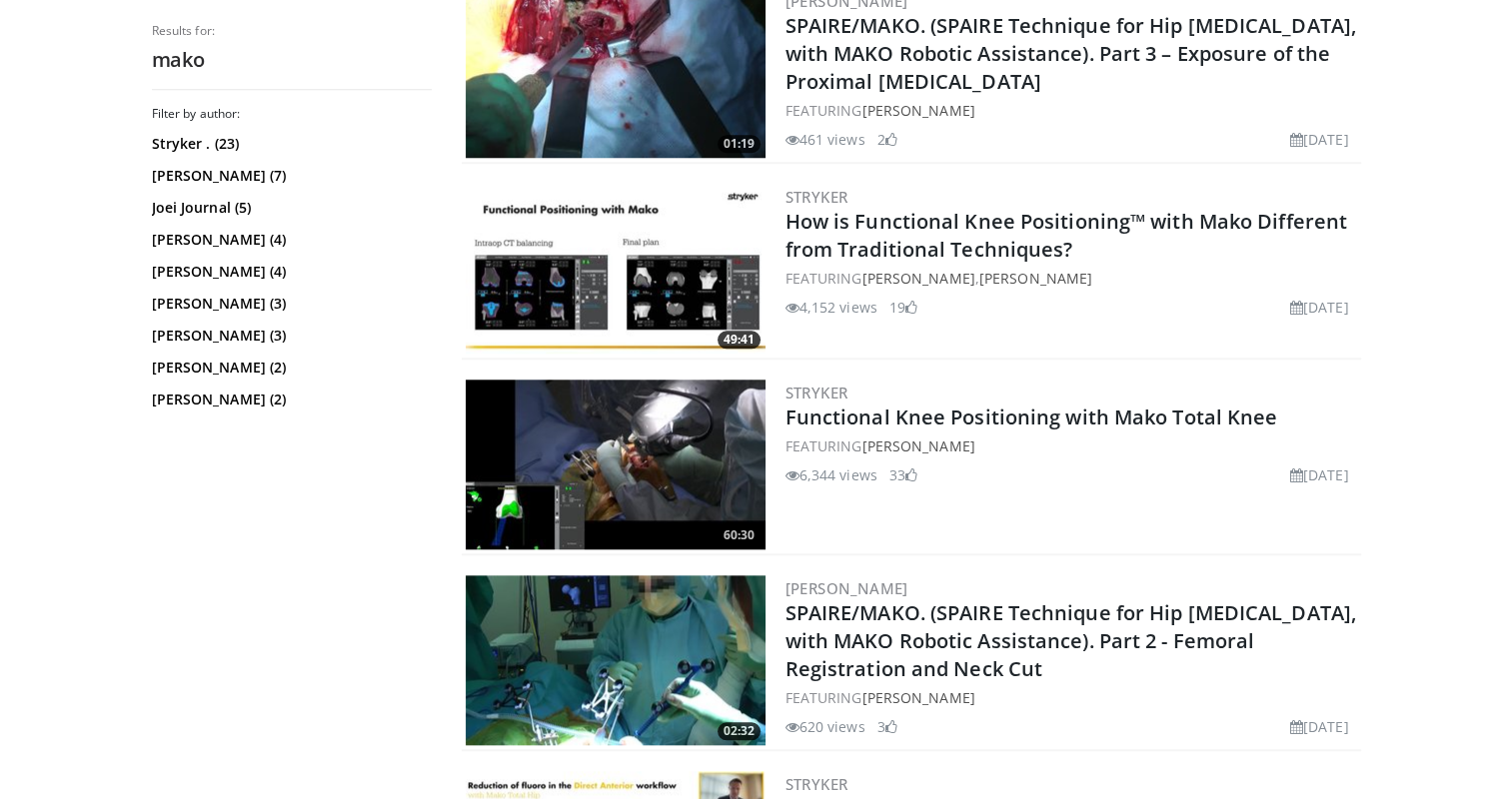 click on "Stryker
Functional Knee Positioning with Mako Total Knee
FEATURING
Jeremy Reid
6,344 views
July 13, 2022
33" at bounding box center [1071, 464] 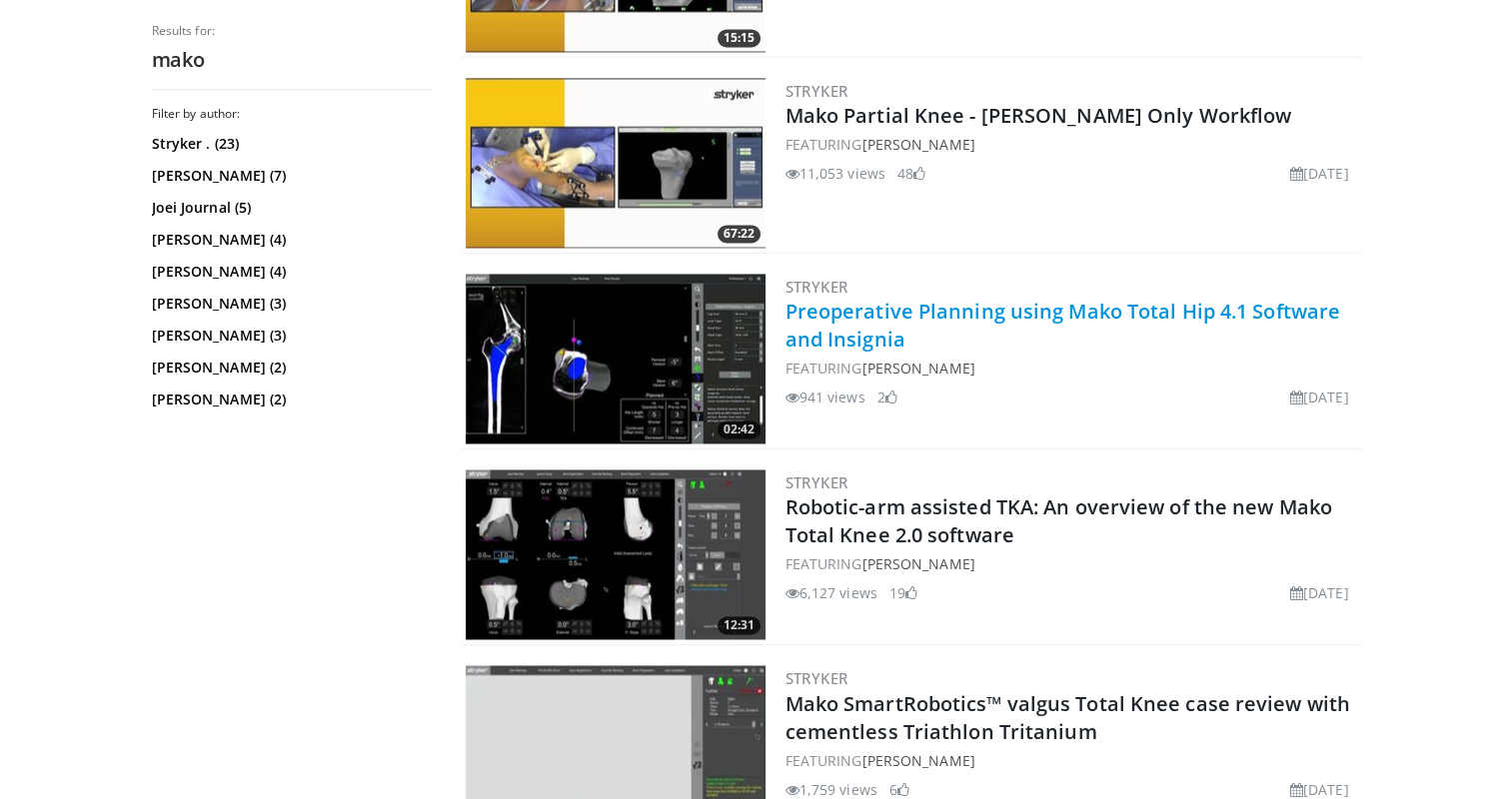 scroll, scrollTop: 3094, scrollLeft: 0, axis: vertical 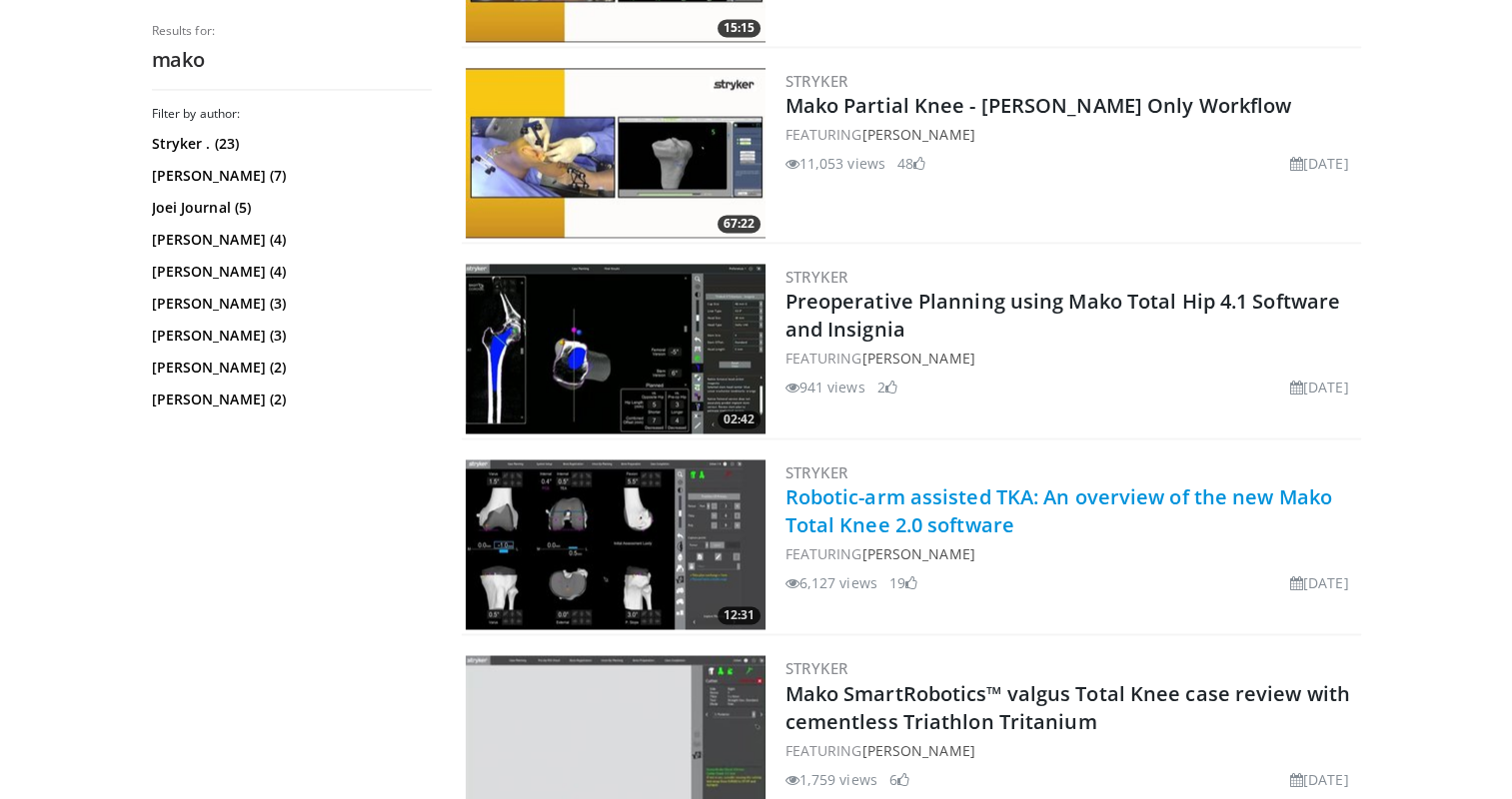 click on "Robotic-arm assisted TKA: An overview of the new Mako Total Knee 2.0 software" at bounding box center (1058, 510) 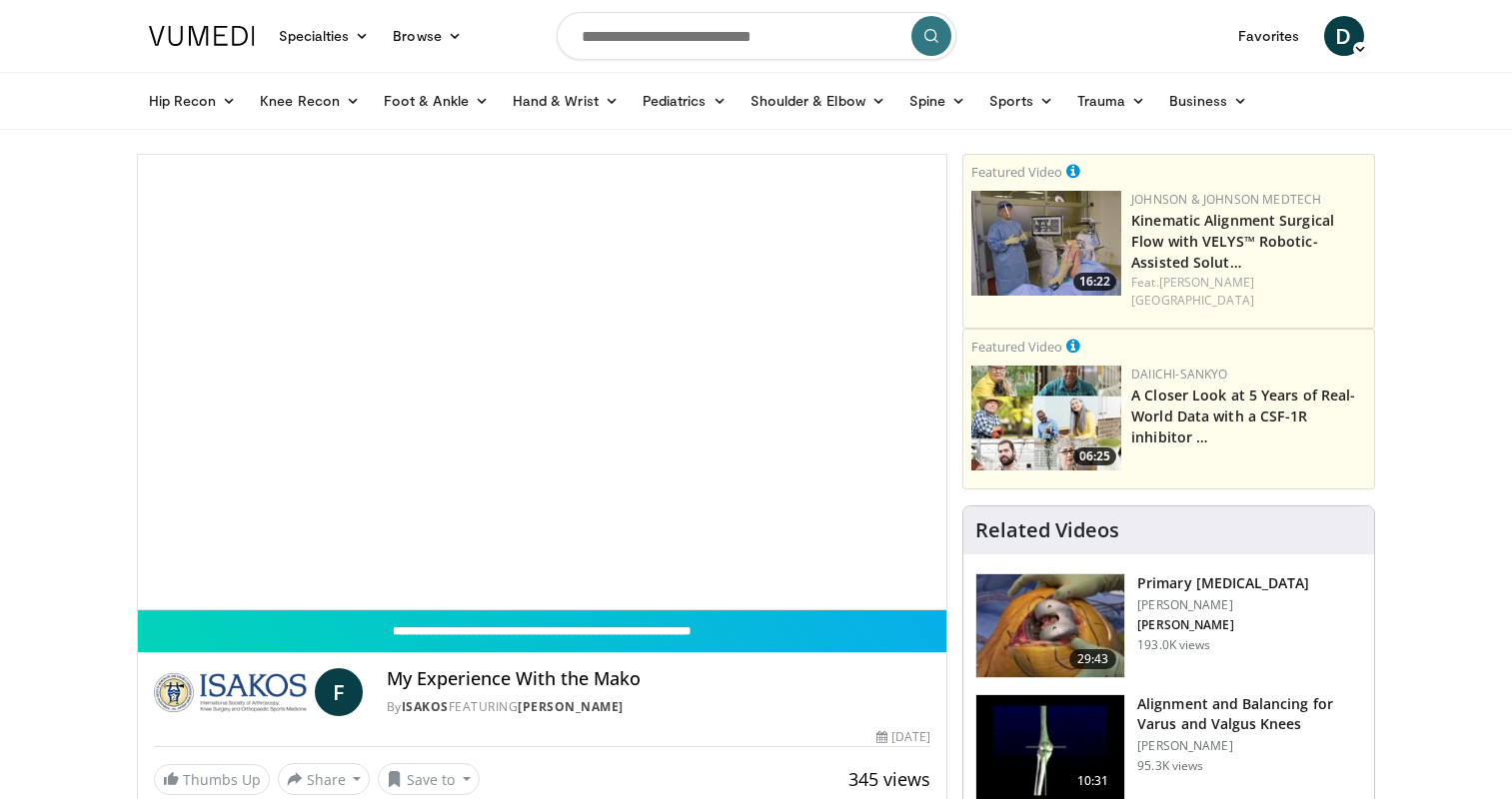 scroll, scrollTop: 0, scrollLeft: 0, axis: both 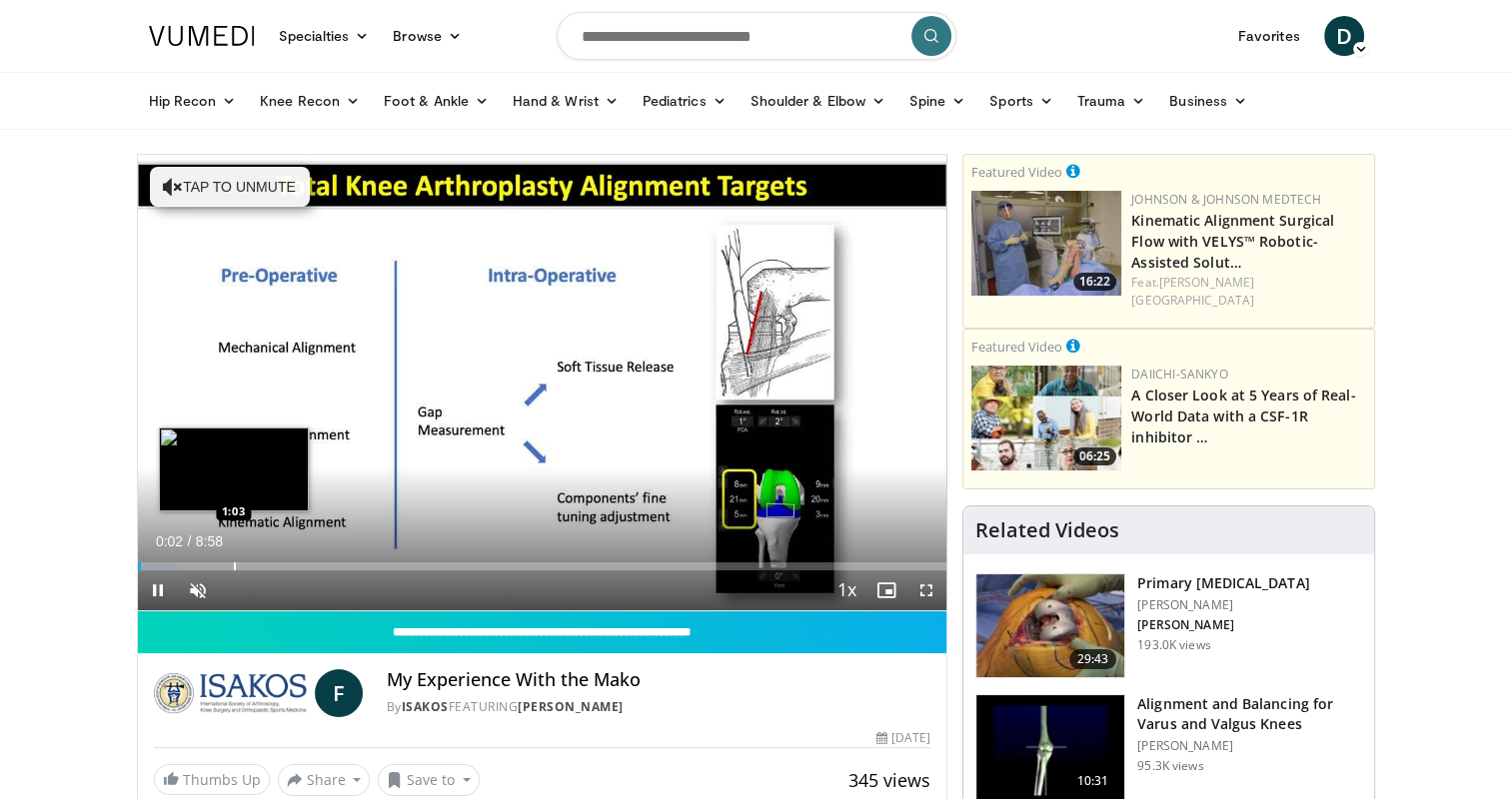 click at bounding box center [235, 566] 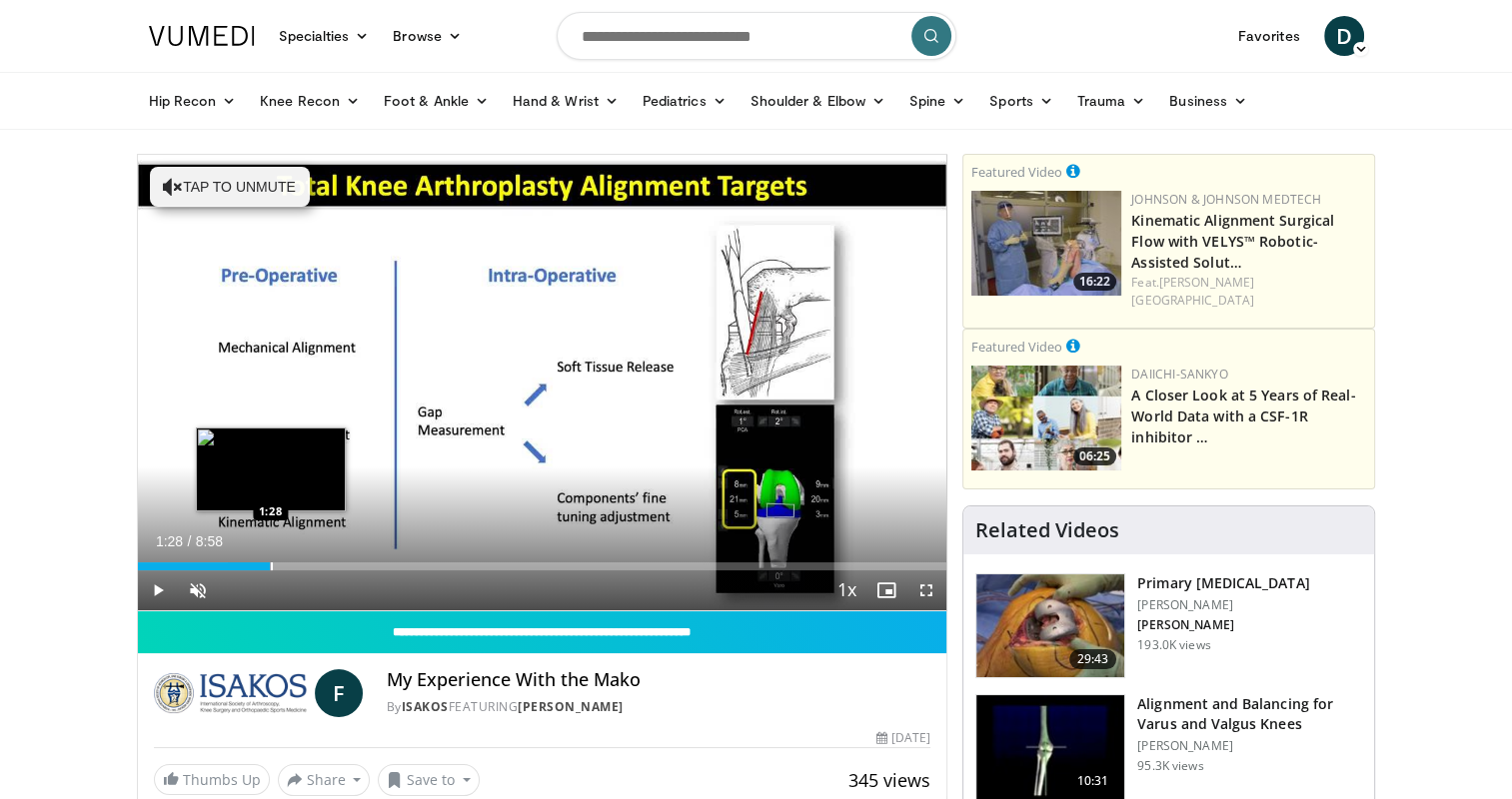 click on "Loaded :  16.56% 1:28 1:28" at bounding box center (543, 560) 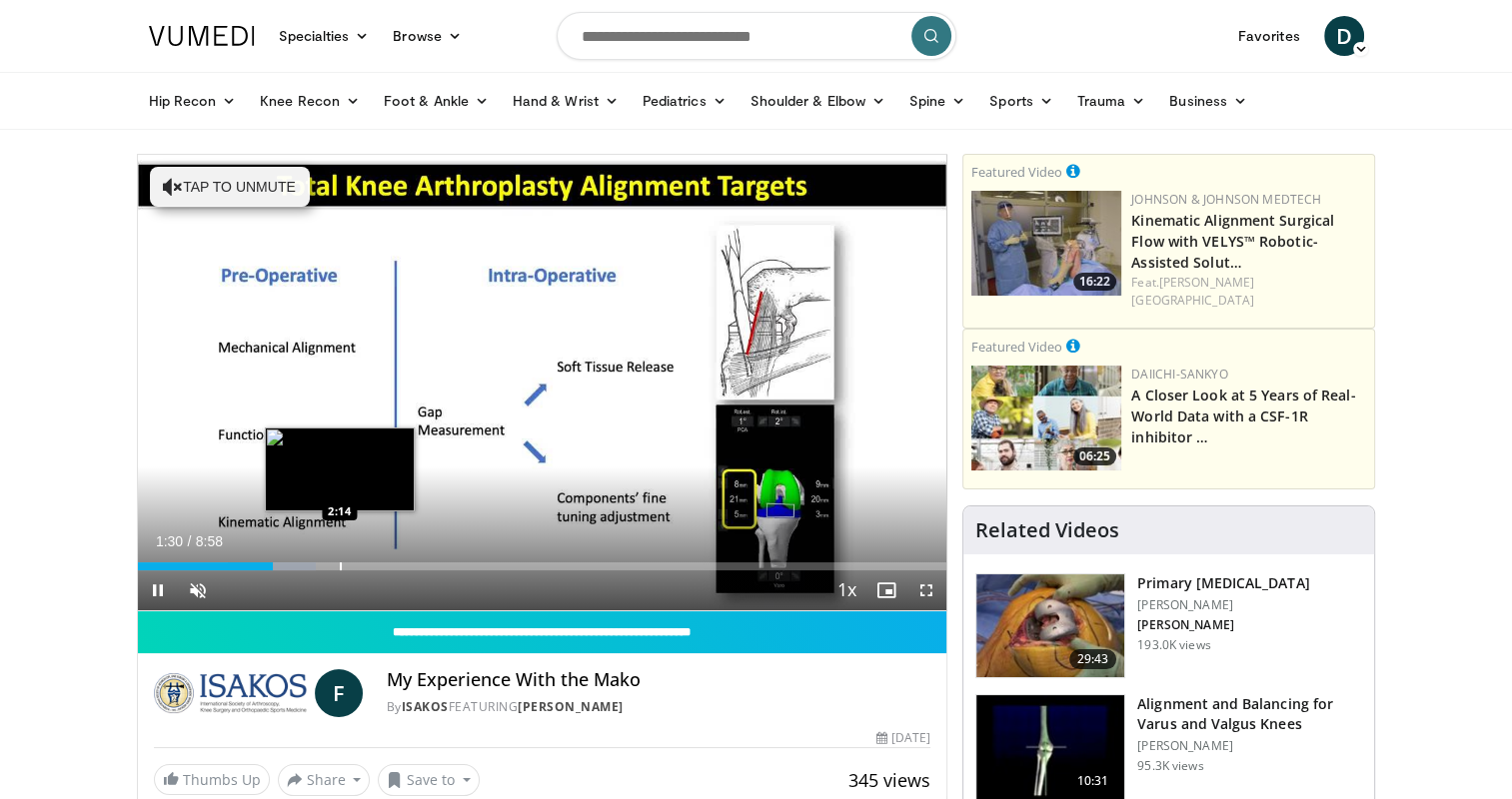 click on "Loaded :  22.09% 1:29 2:14" at bounding box center (543, 560) 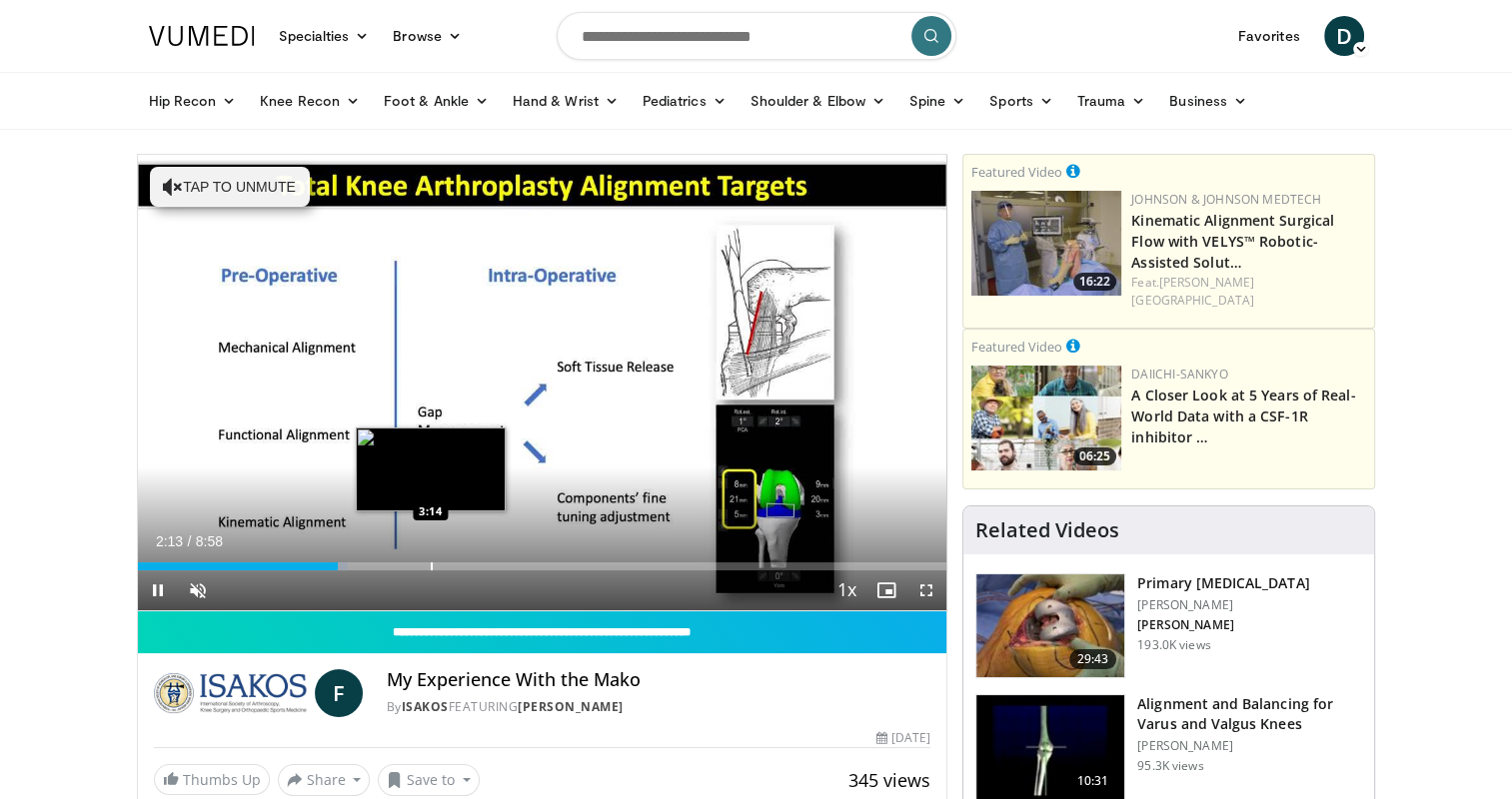click at bounding box center (432, 566) 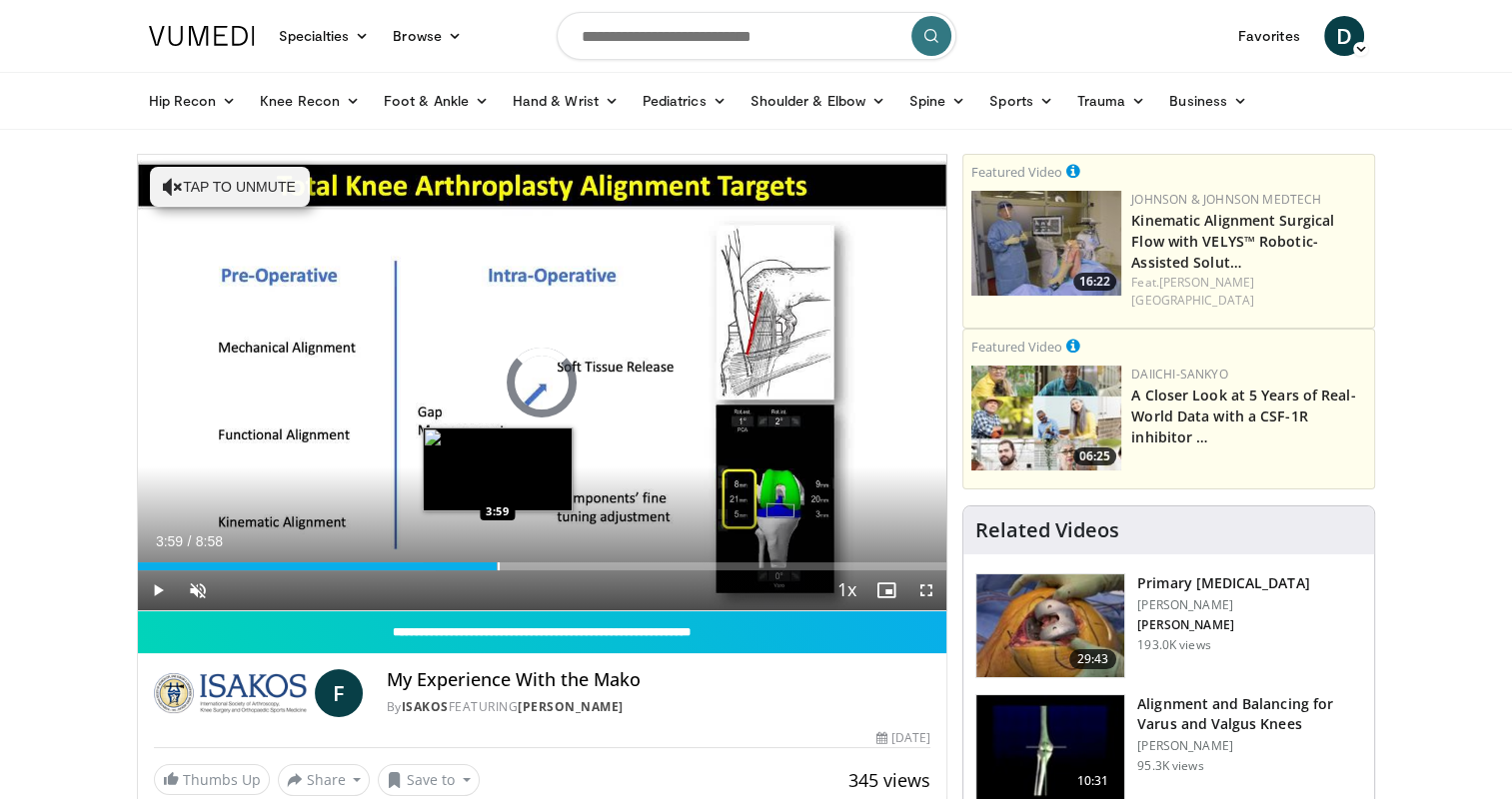 click at bounding box center [499, 566] 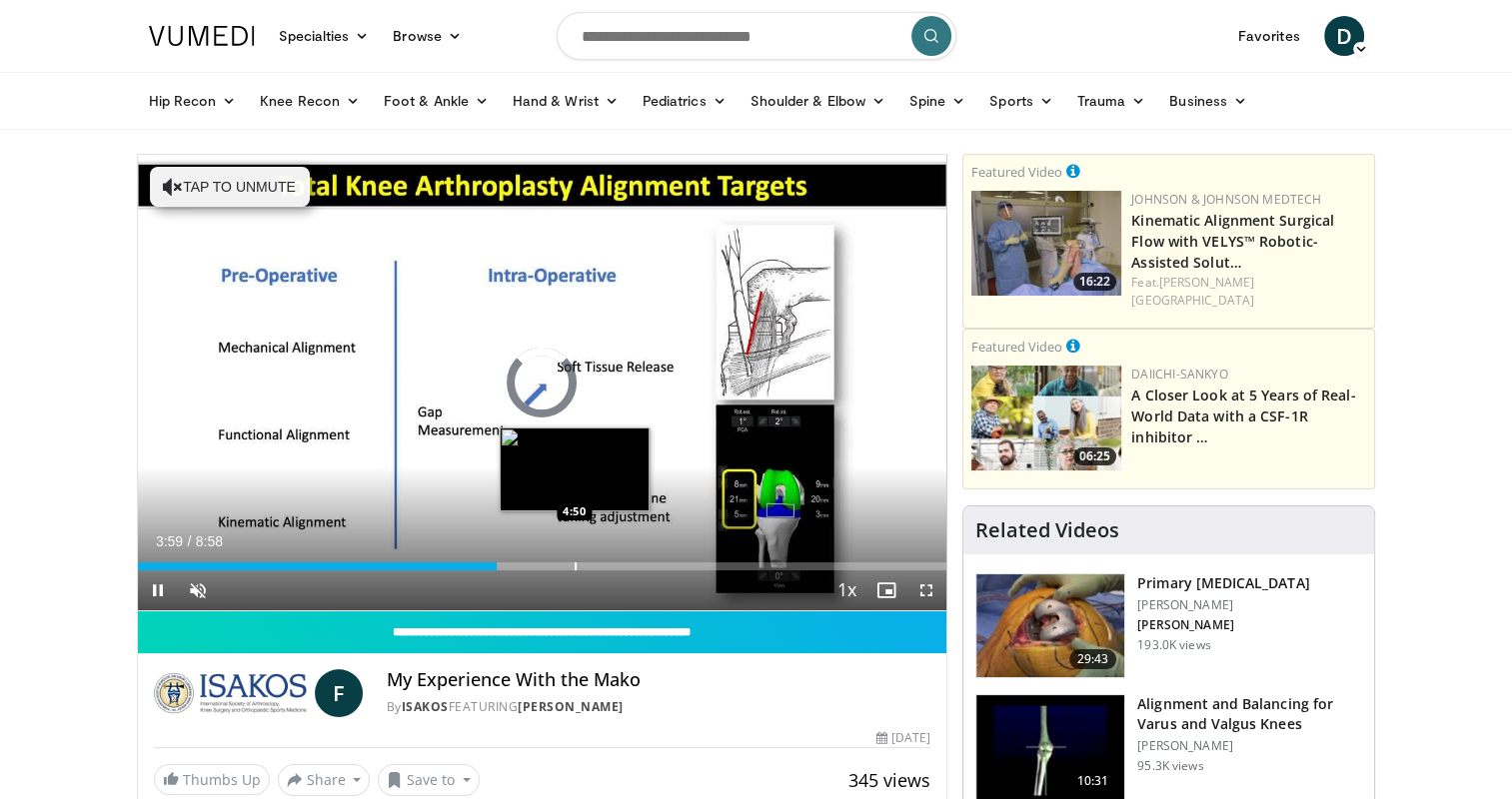 click at bounding box center [576, 566] 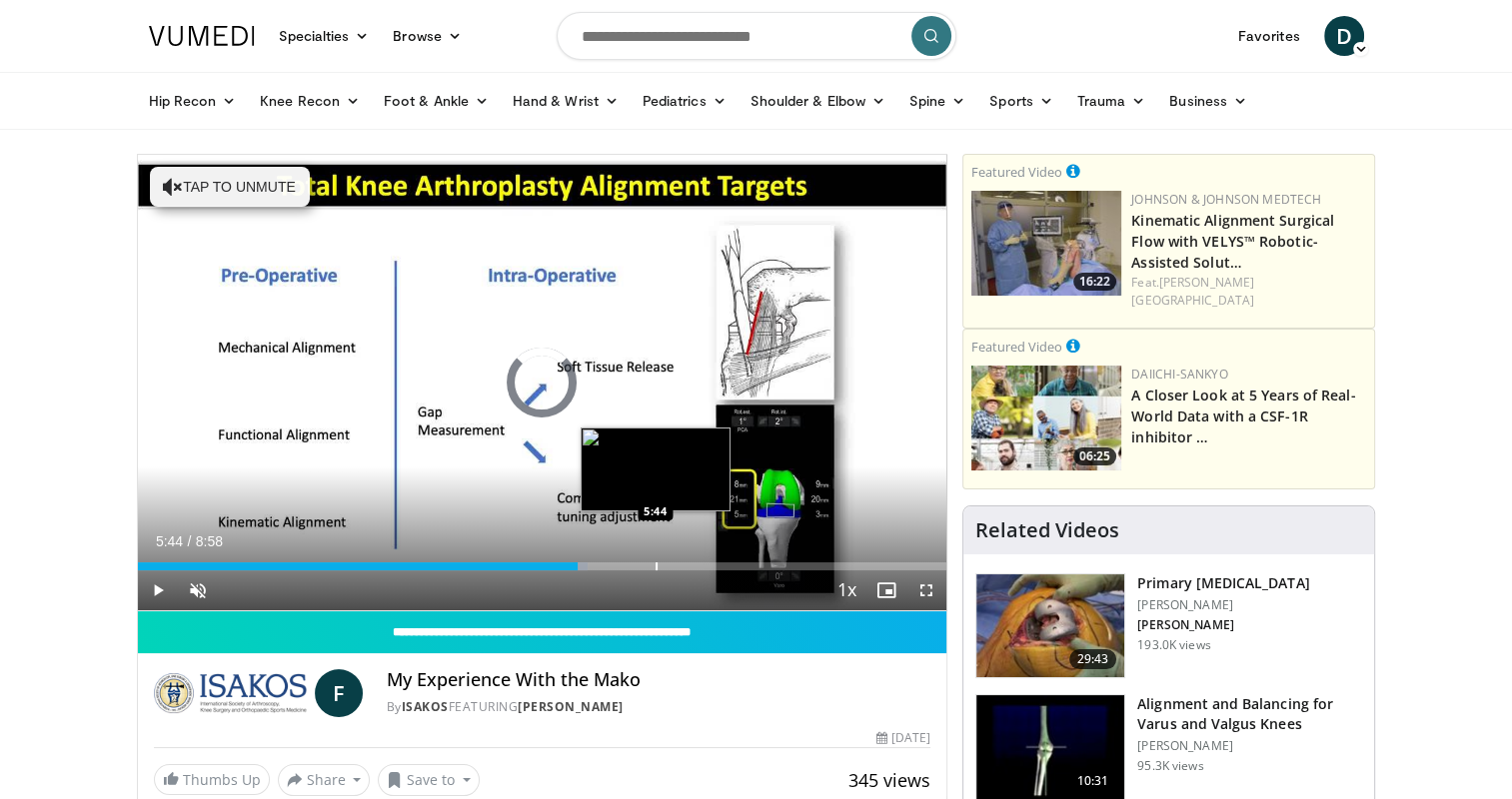 click at bounding box center [657, 566] 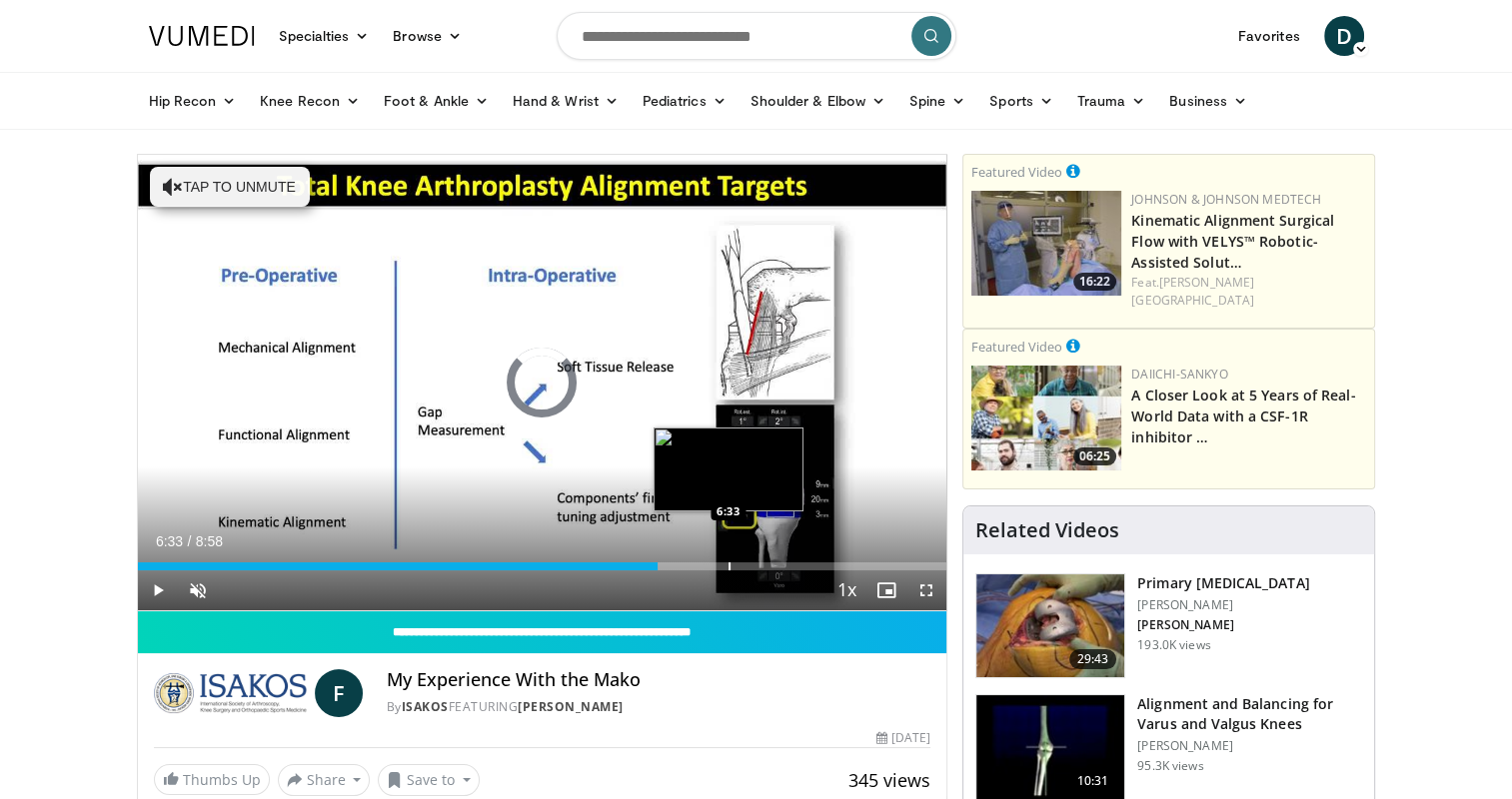click at bounding box center [730, 566] 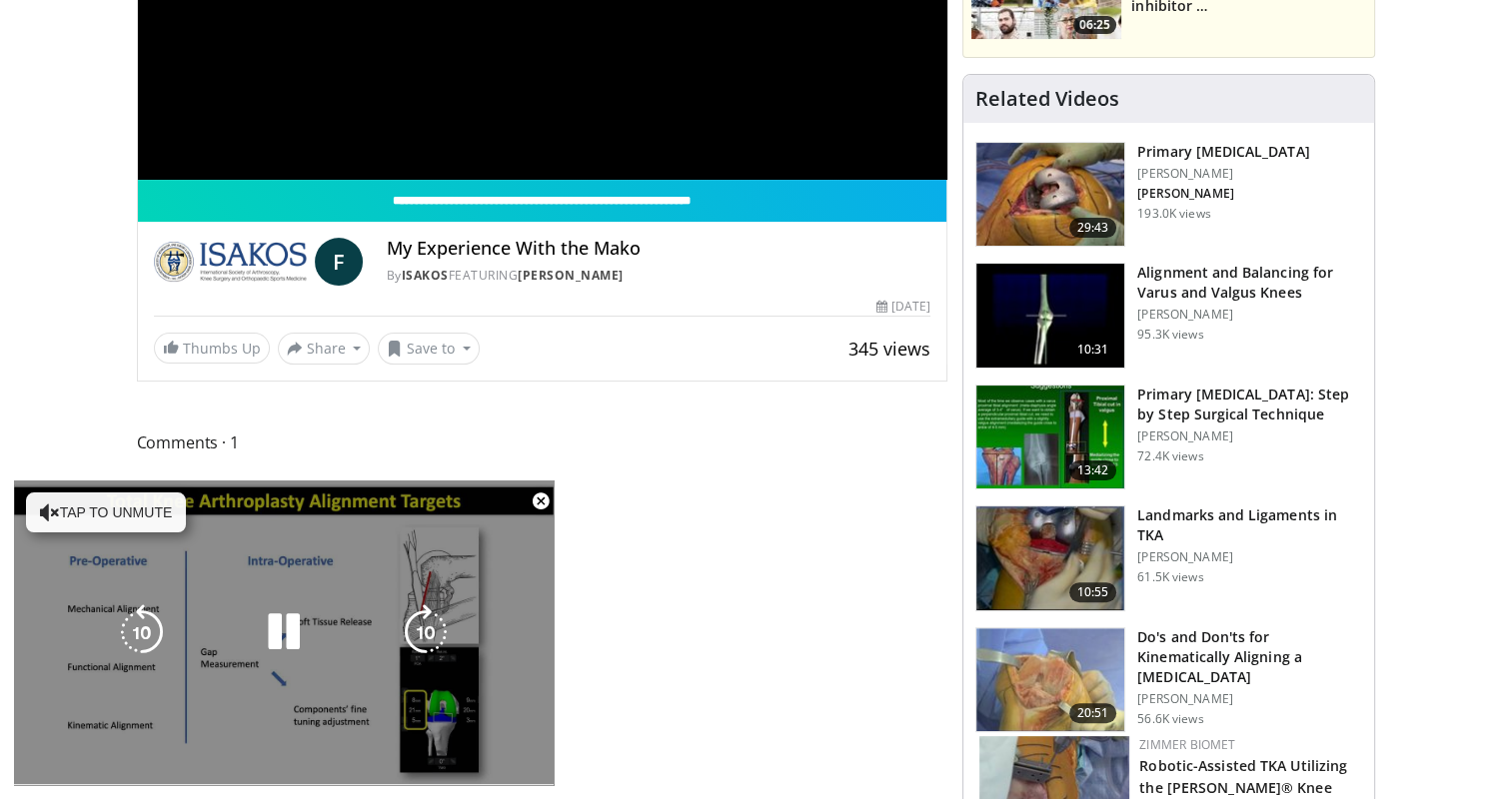 scroll, scrollTop: 431, scrollLeft: 0, axis: vertical 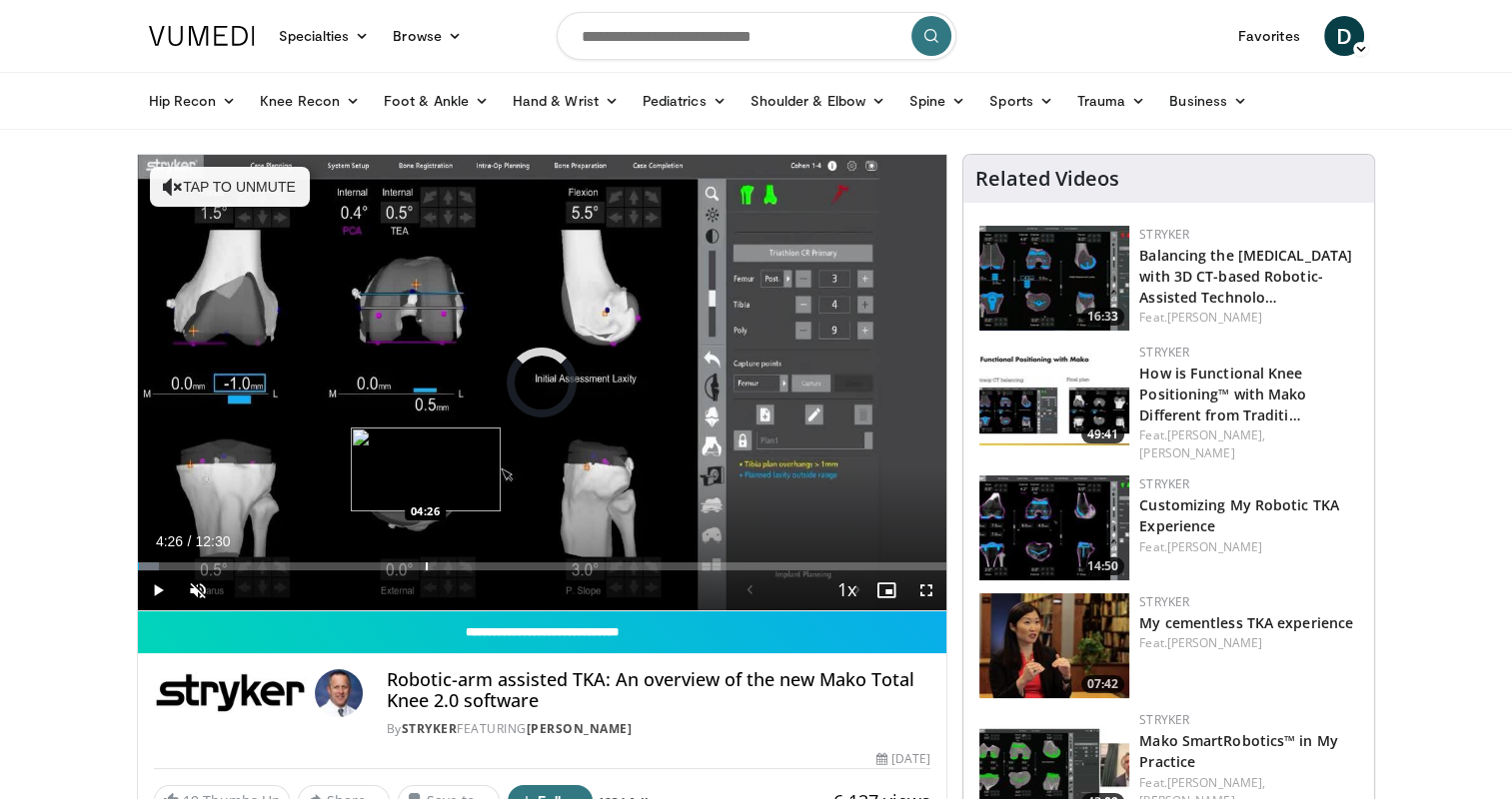 click at bounding box center [427, 566] 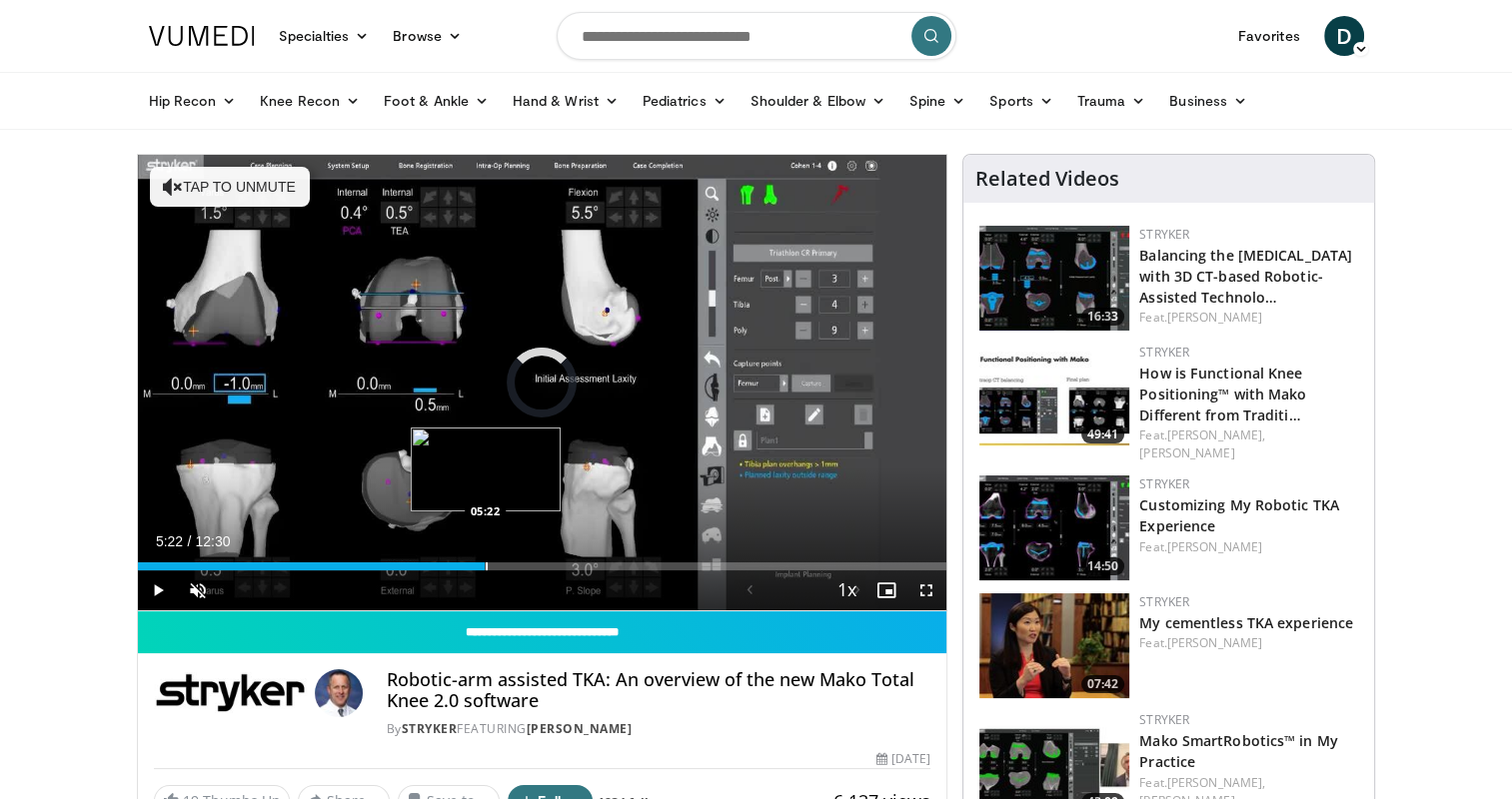 click at bounding box center (487, 566) 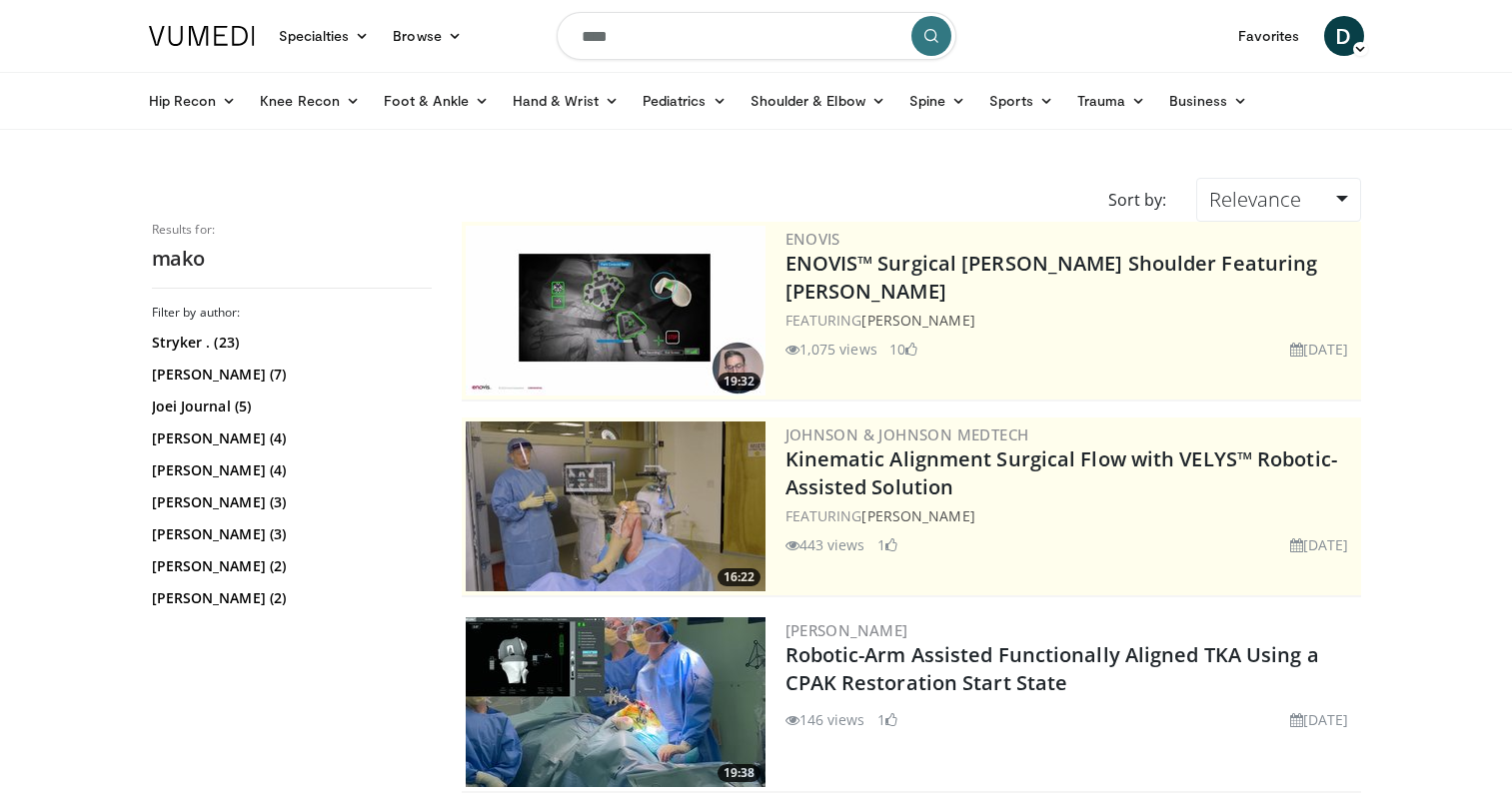 scroll, scrollTop: 3094, scrollLeft: 0, axis: vertical 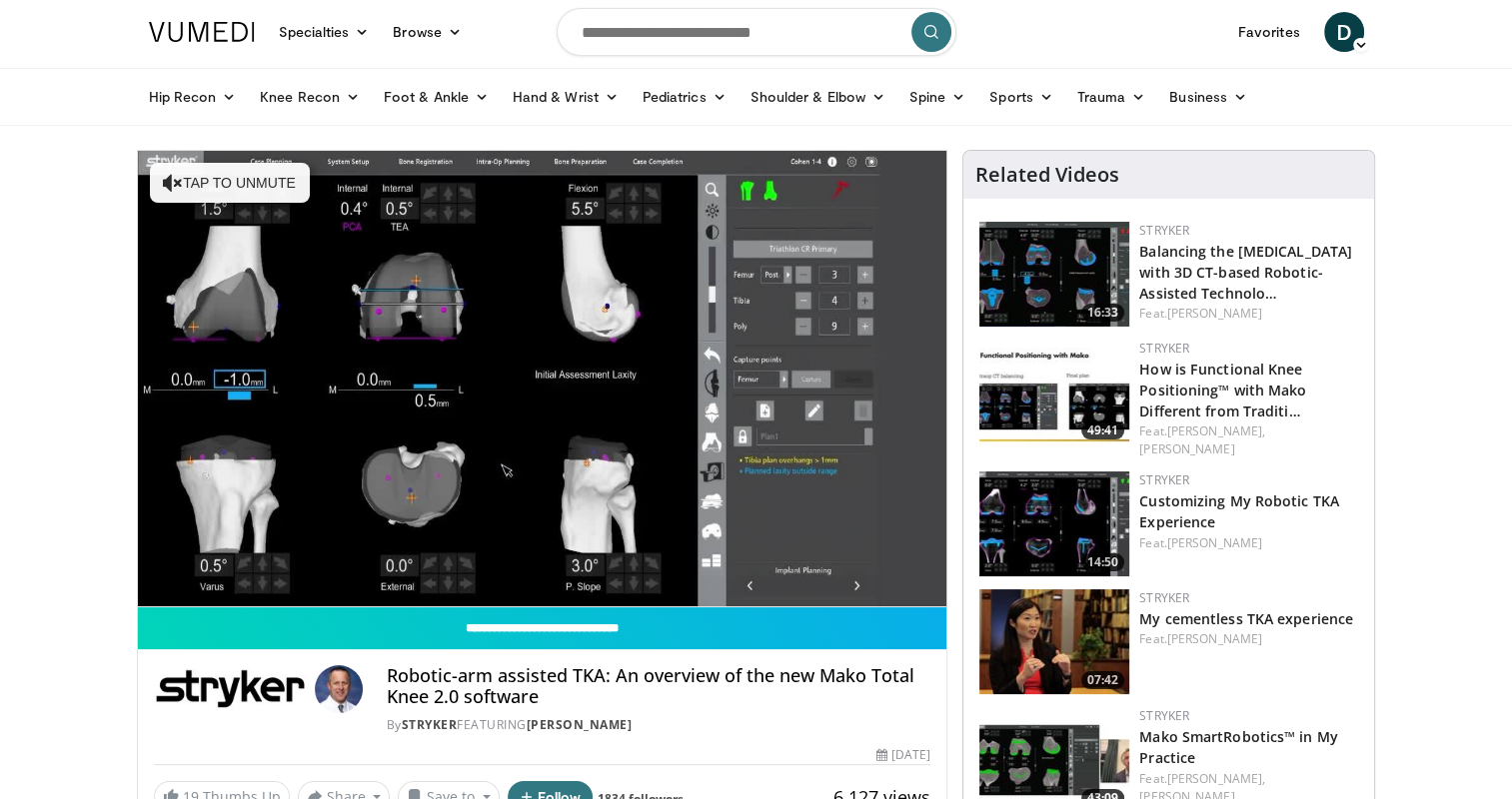click at bounding box center (756, 32) 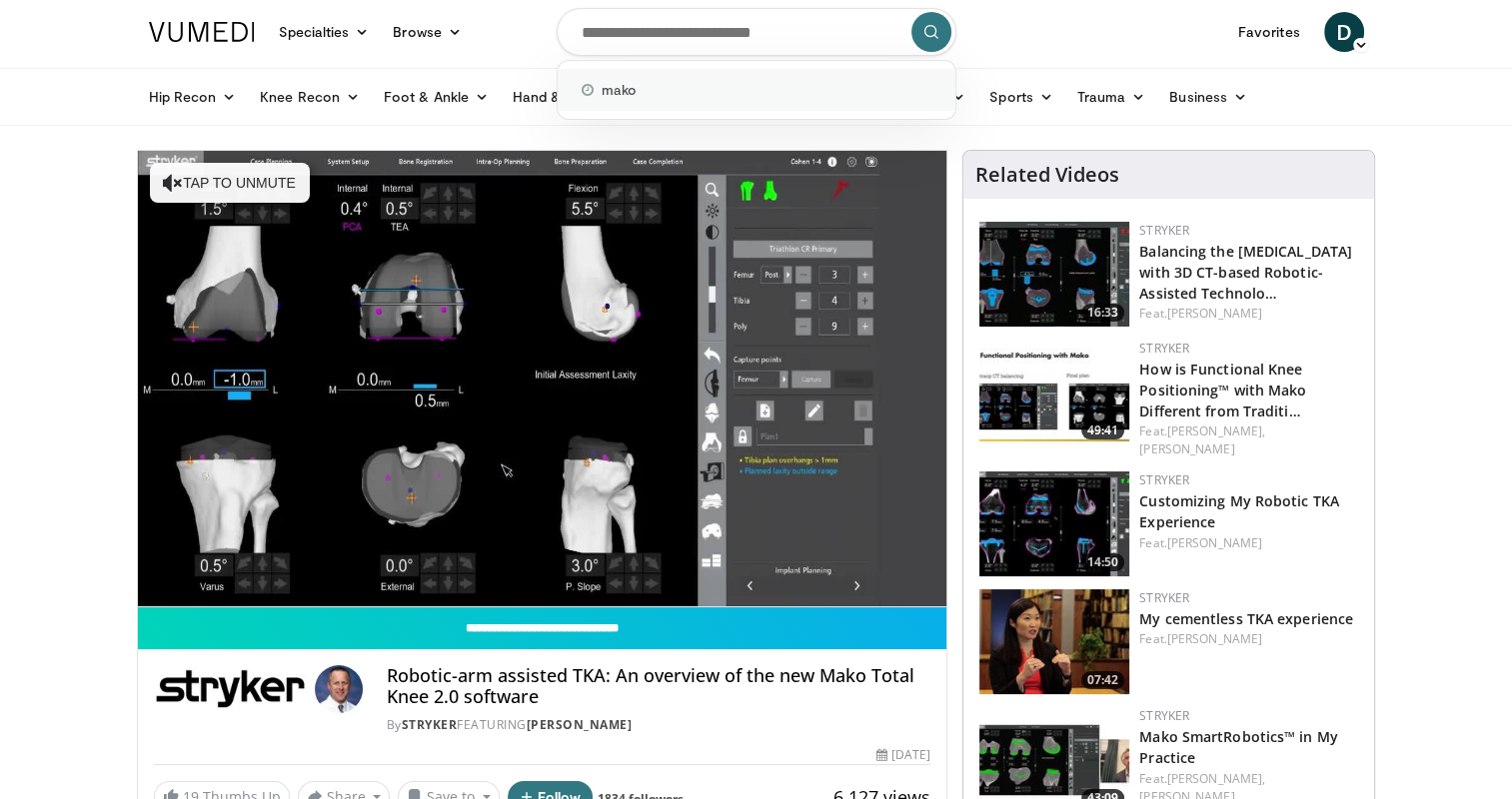 click on "mako" at bounding box center [756, 90] 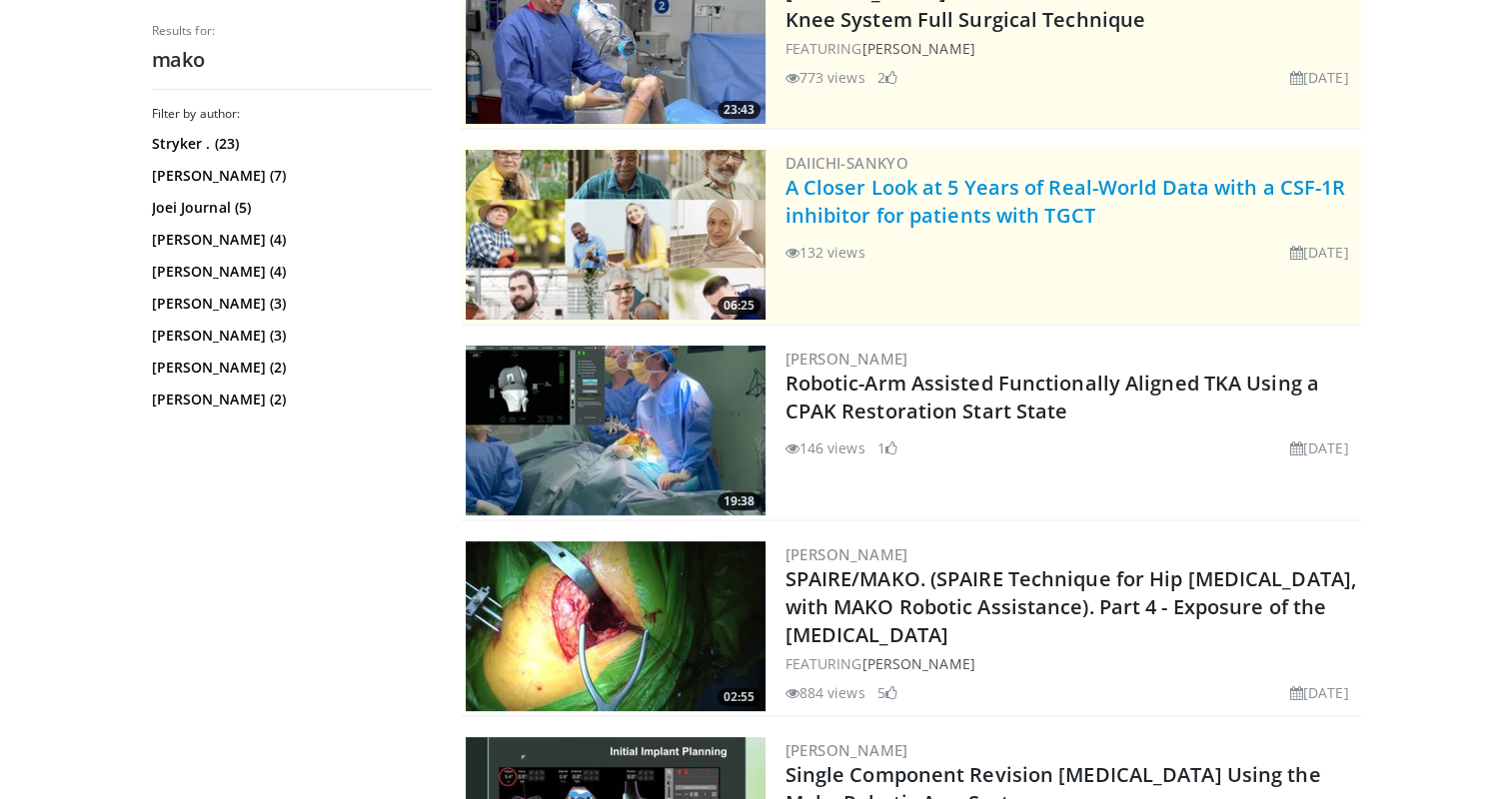 scroll, scrollTop: 280, scrollLeft: 0, axis: vertical 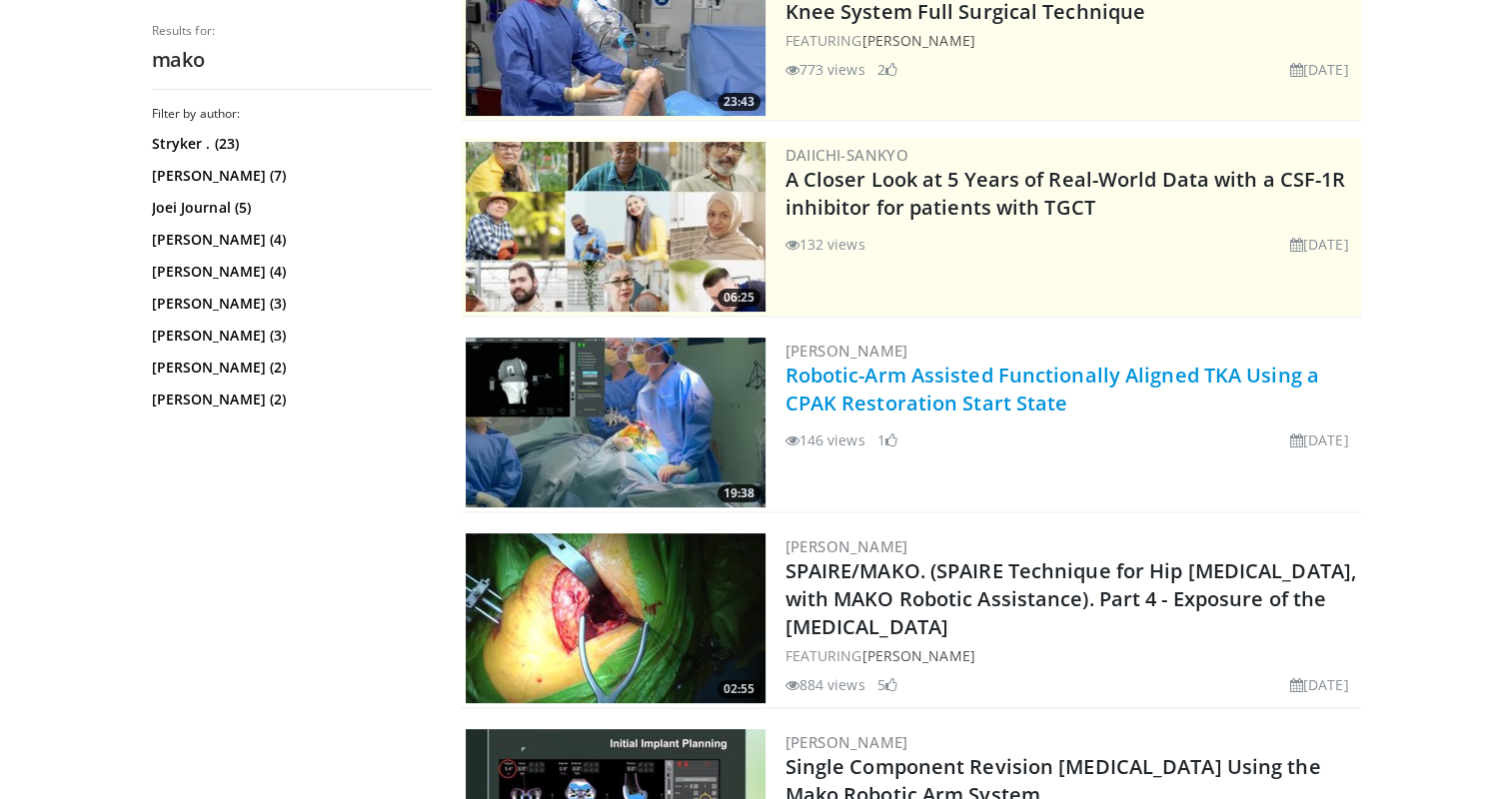 click on "Robotic-Arm Assisted Functionally Aligned TKA Using a CPAK Restoration Start State" at bounding box center (1052, 389) 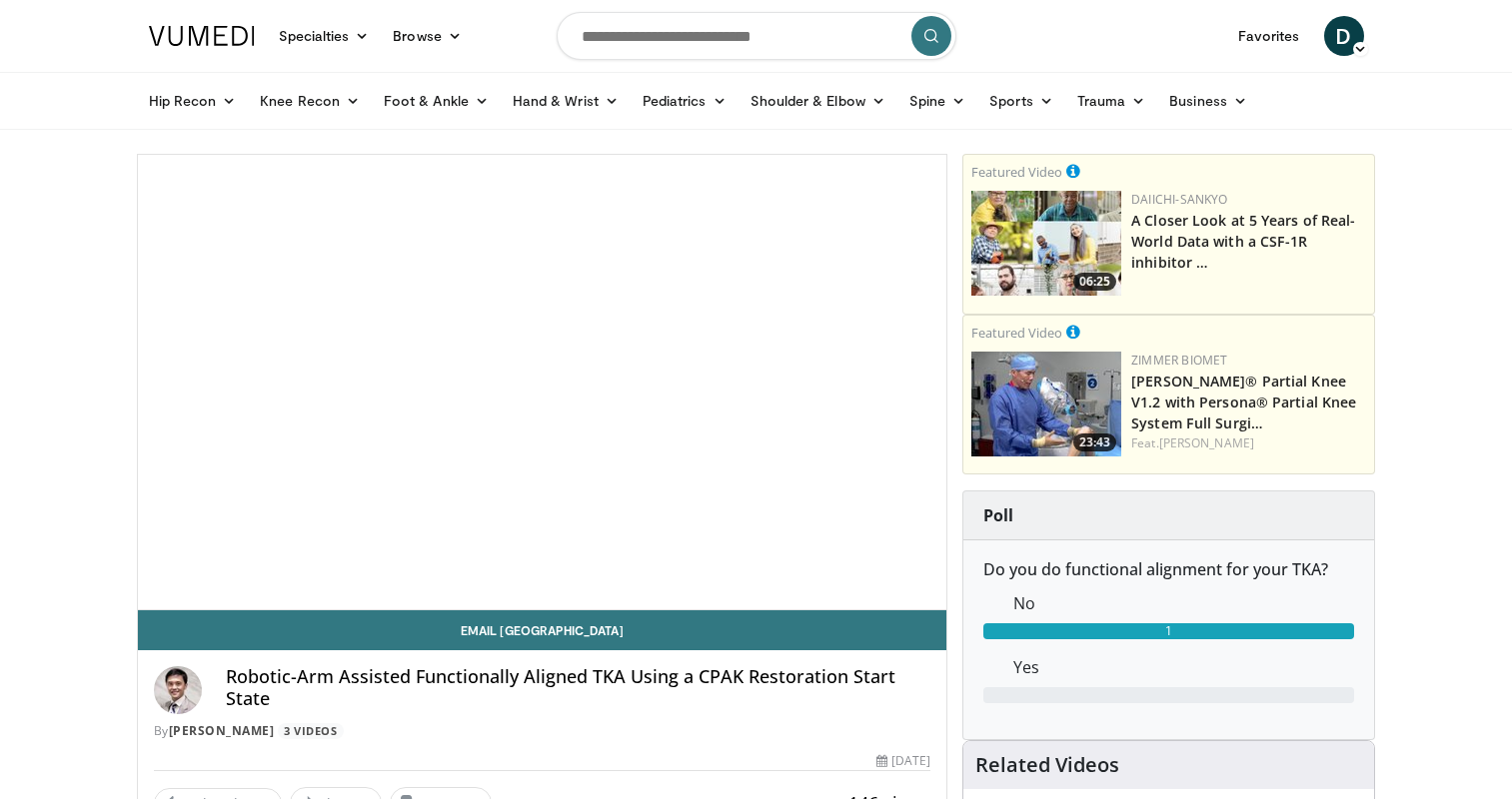 scroll, scrollTop: 0, scrollLeft: 0, axis: both 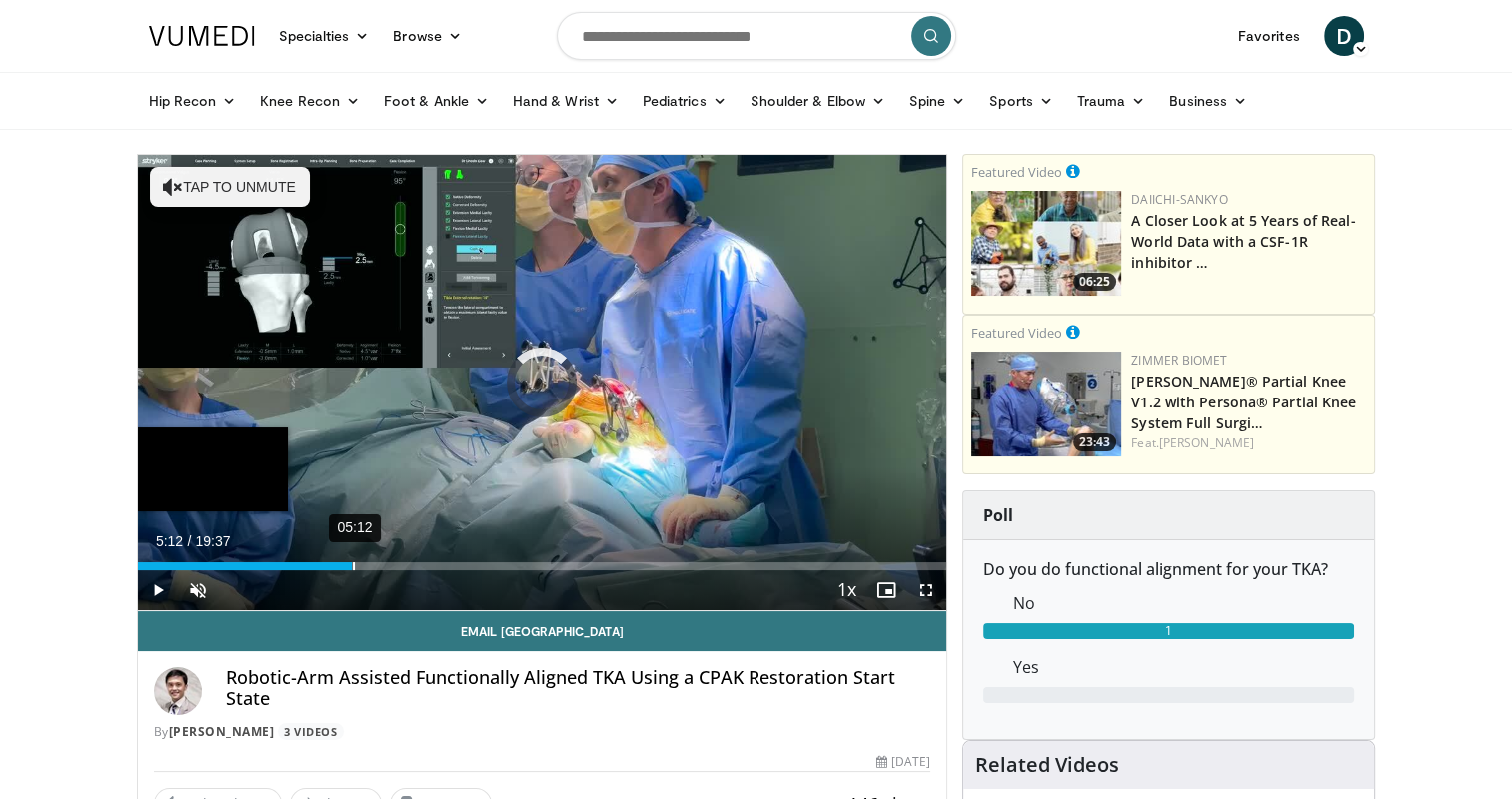 click on "05:12" at bounding box center [354, 566] 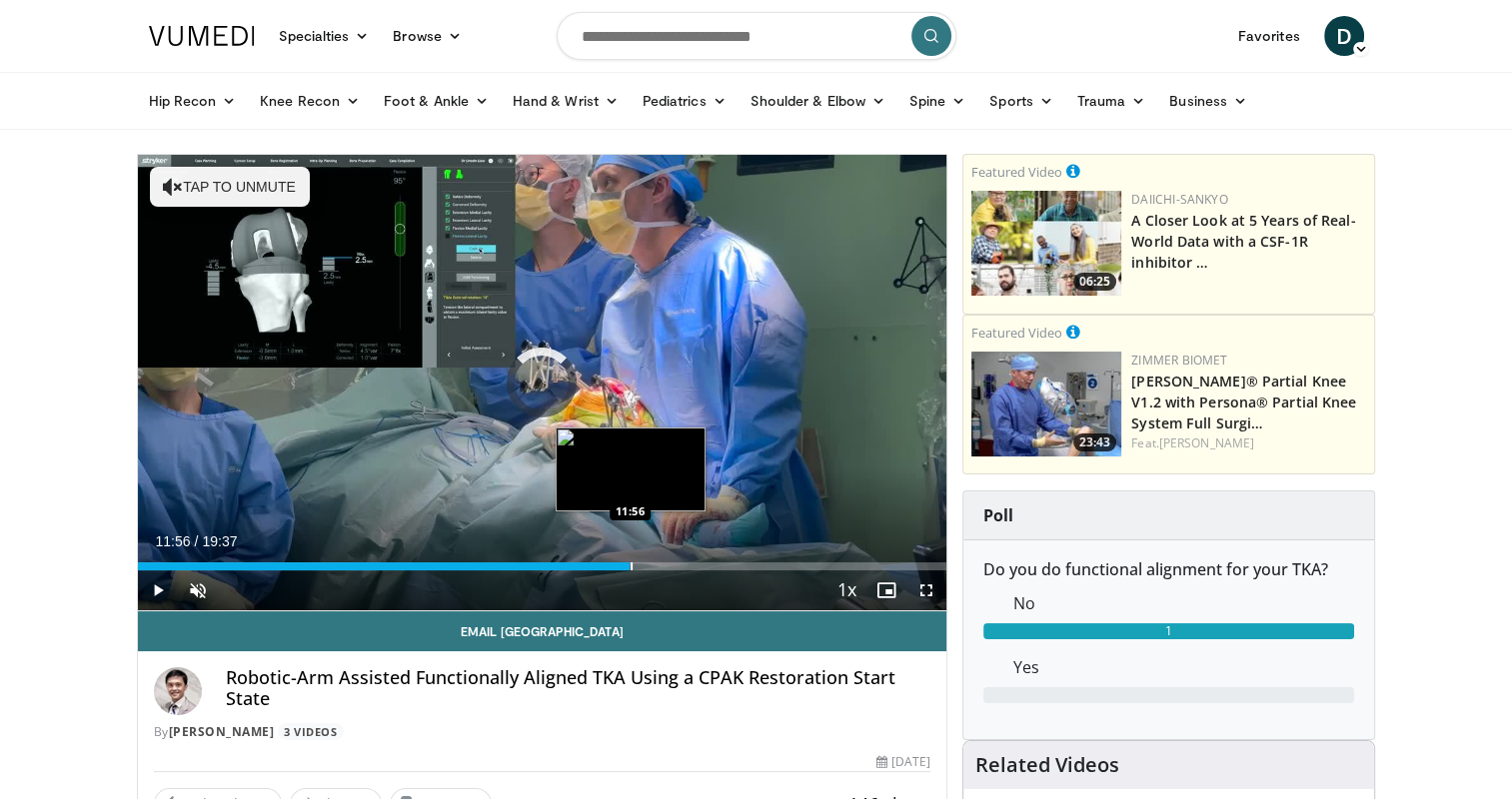 click on "Loaded :  29.75% 11:56 11:56" at bounding box center [543, 560] 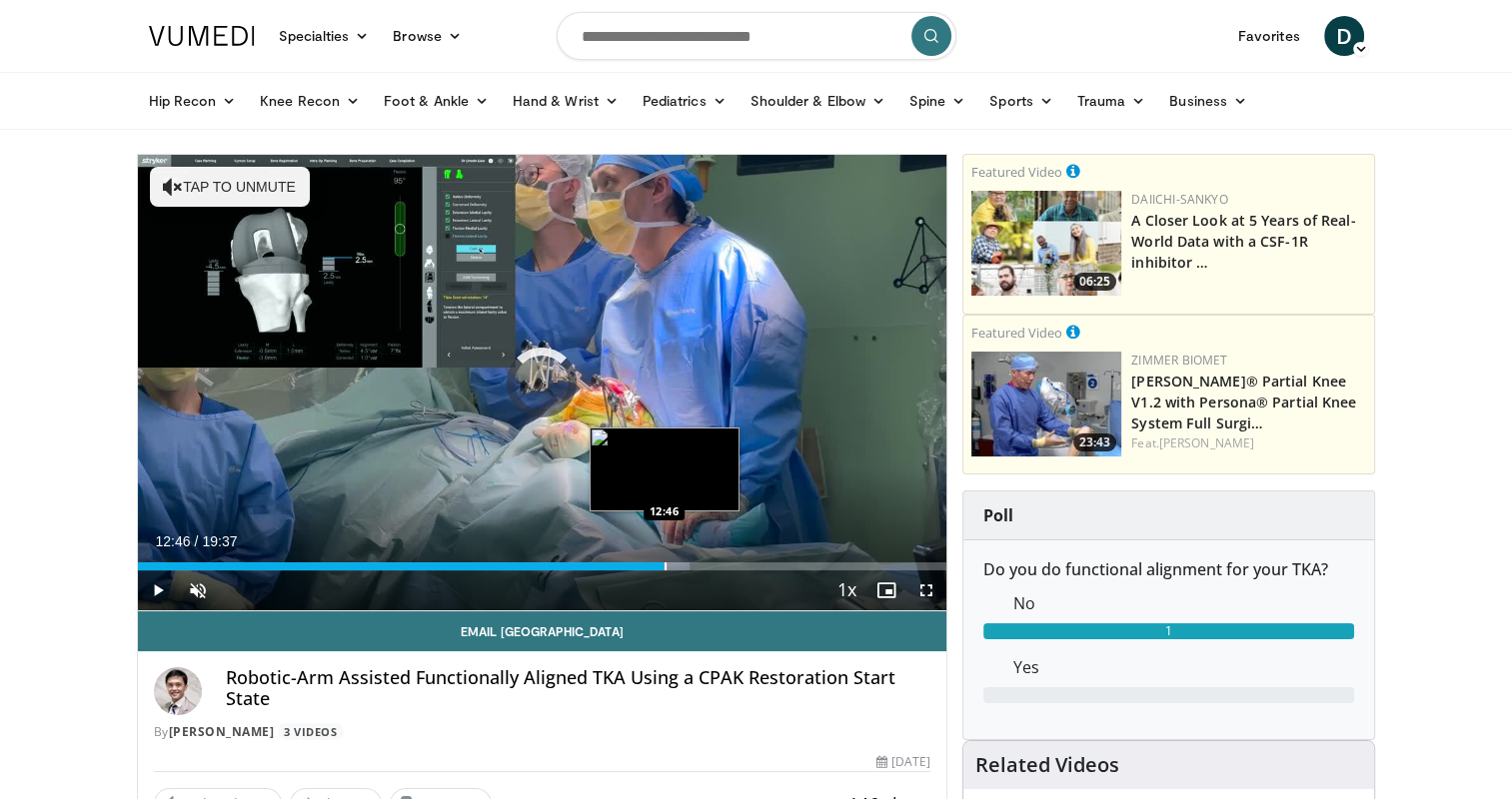click on "Loaded :  68.23% 12:46 12:46" at bounding box center (543, 566) 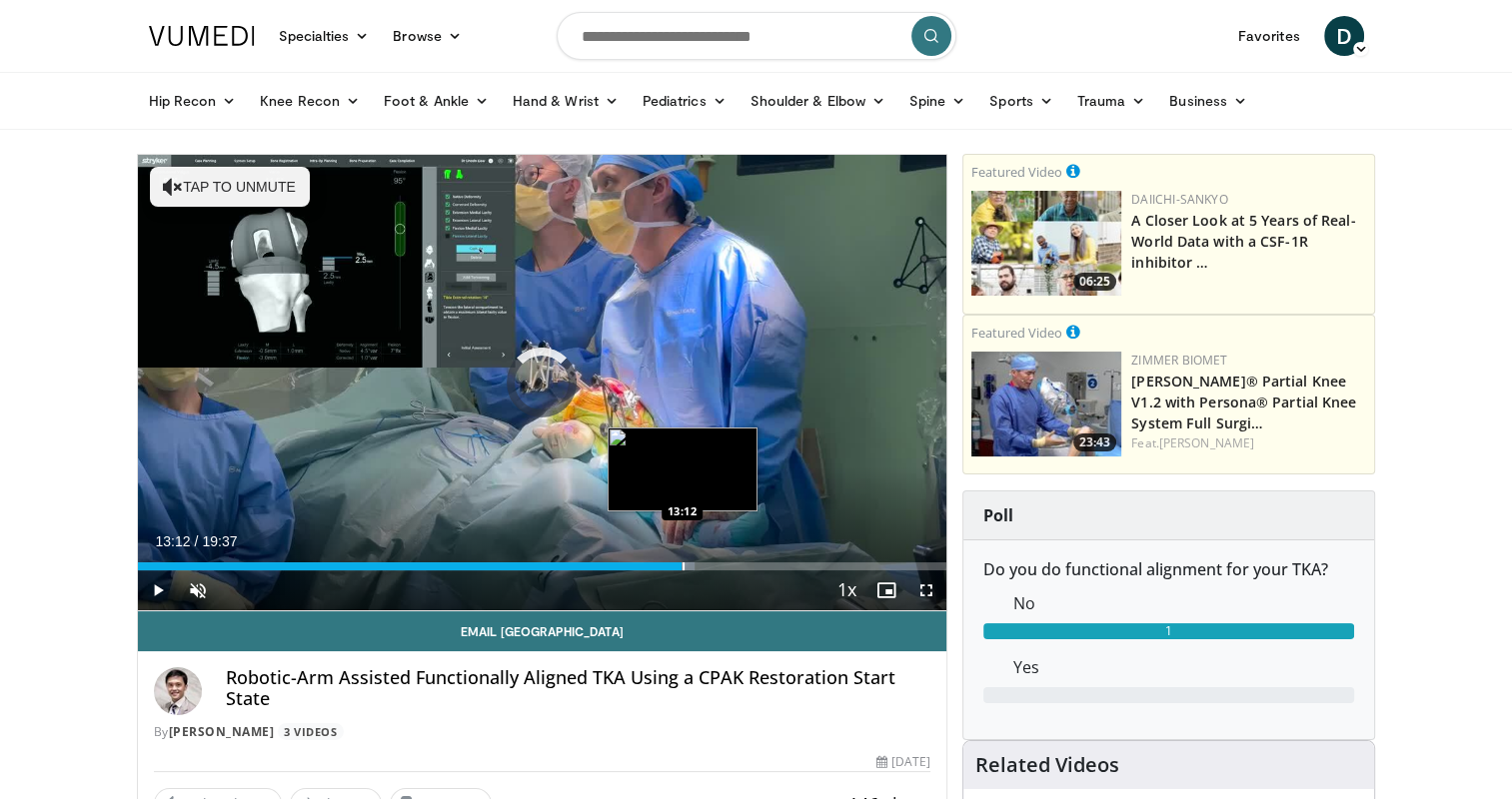 click at bounding box center [684, 566] 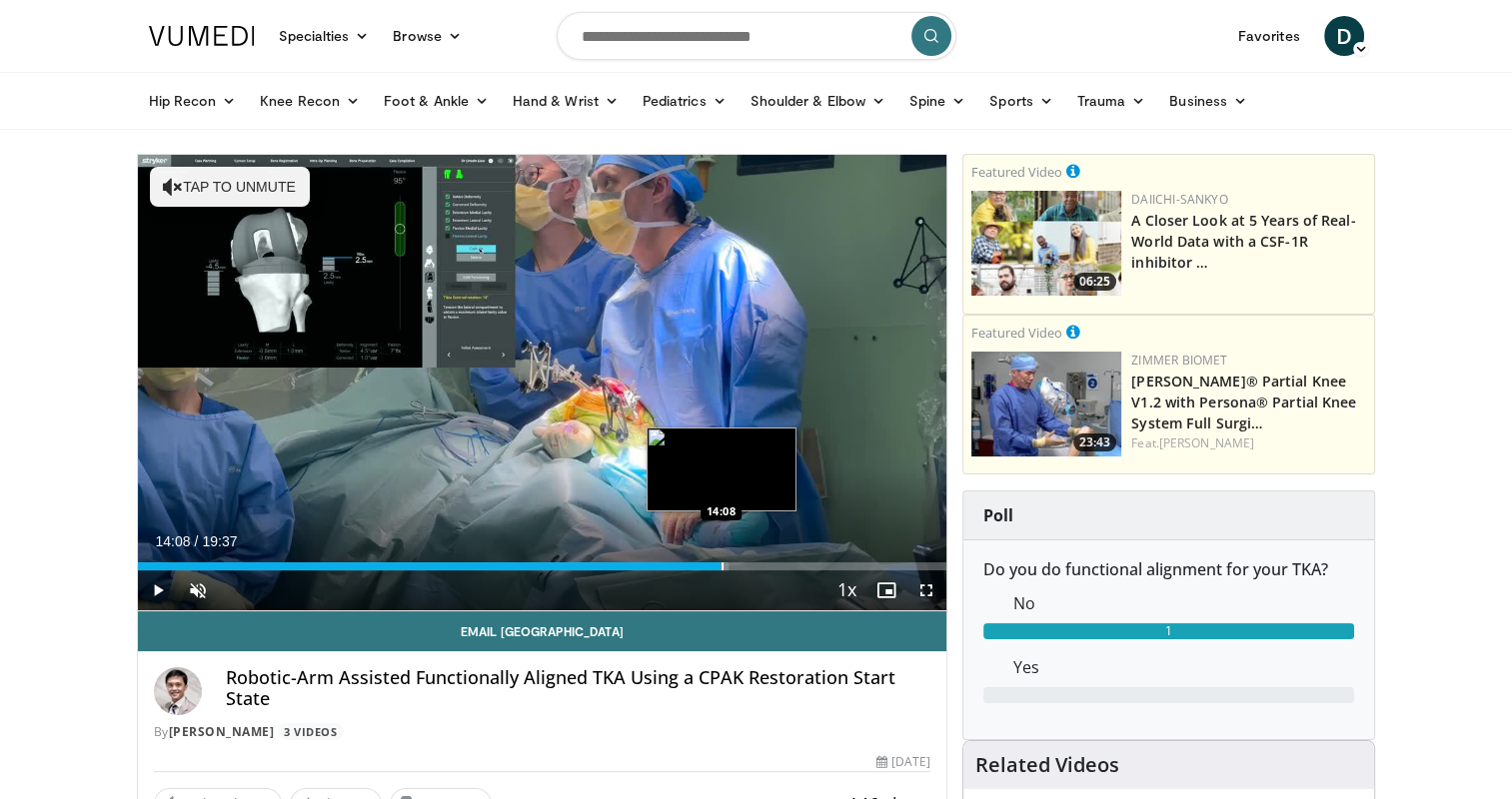 click on "Loaded :  73.11% 14:08 14:08" at bounding box center (543, 566) 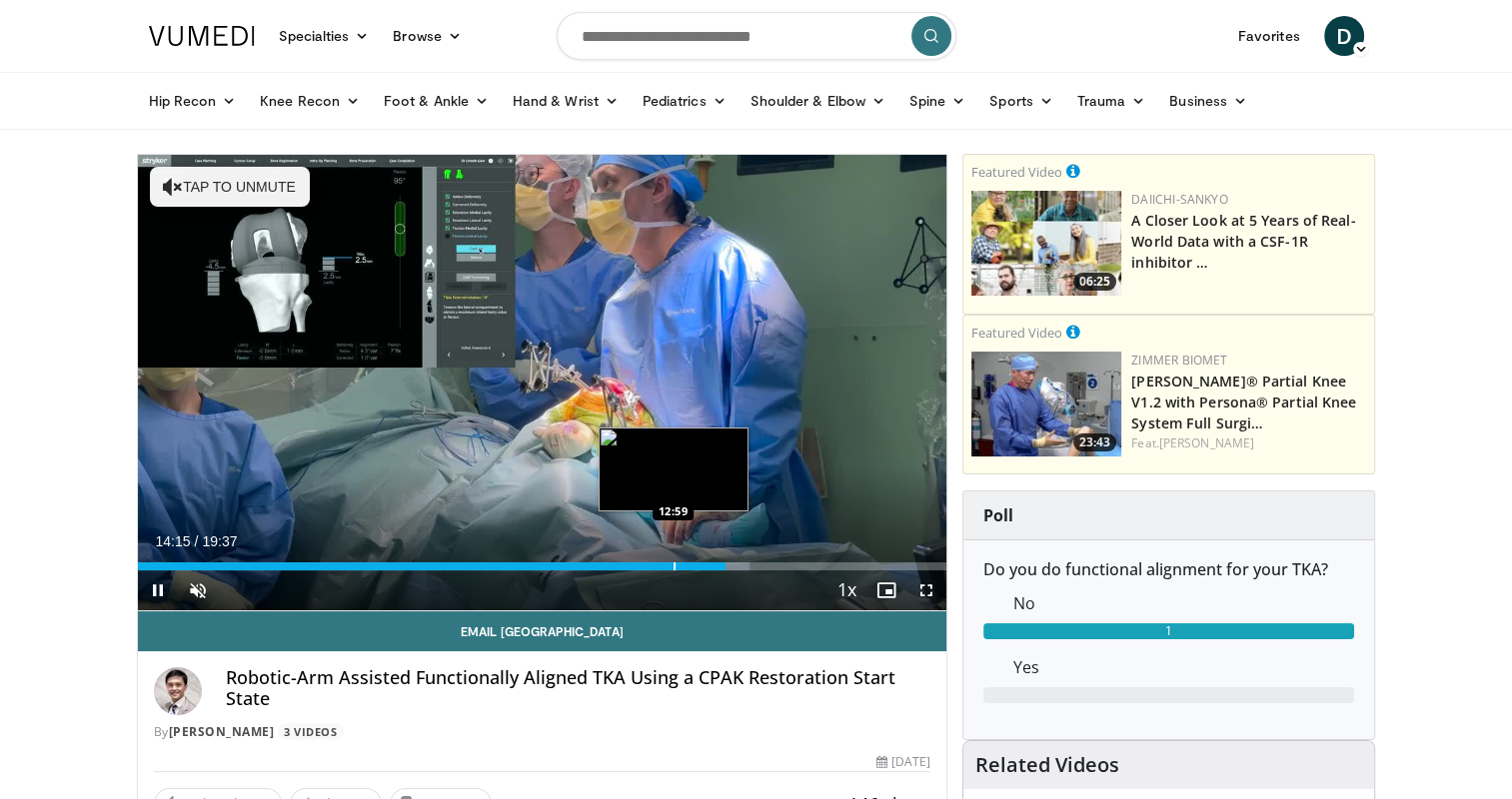 drag, startPoint x: 674, startPoint y: 564, endPoint x: 632, endPoint y: 563, distance: 42.0119 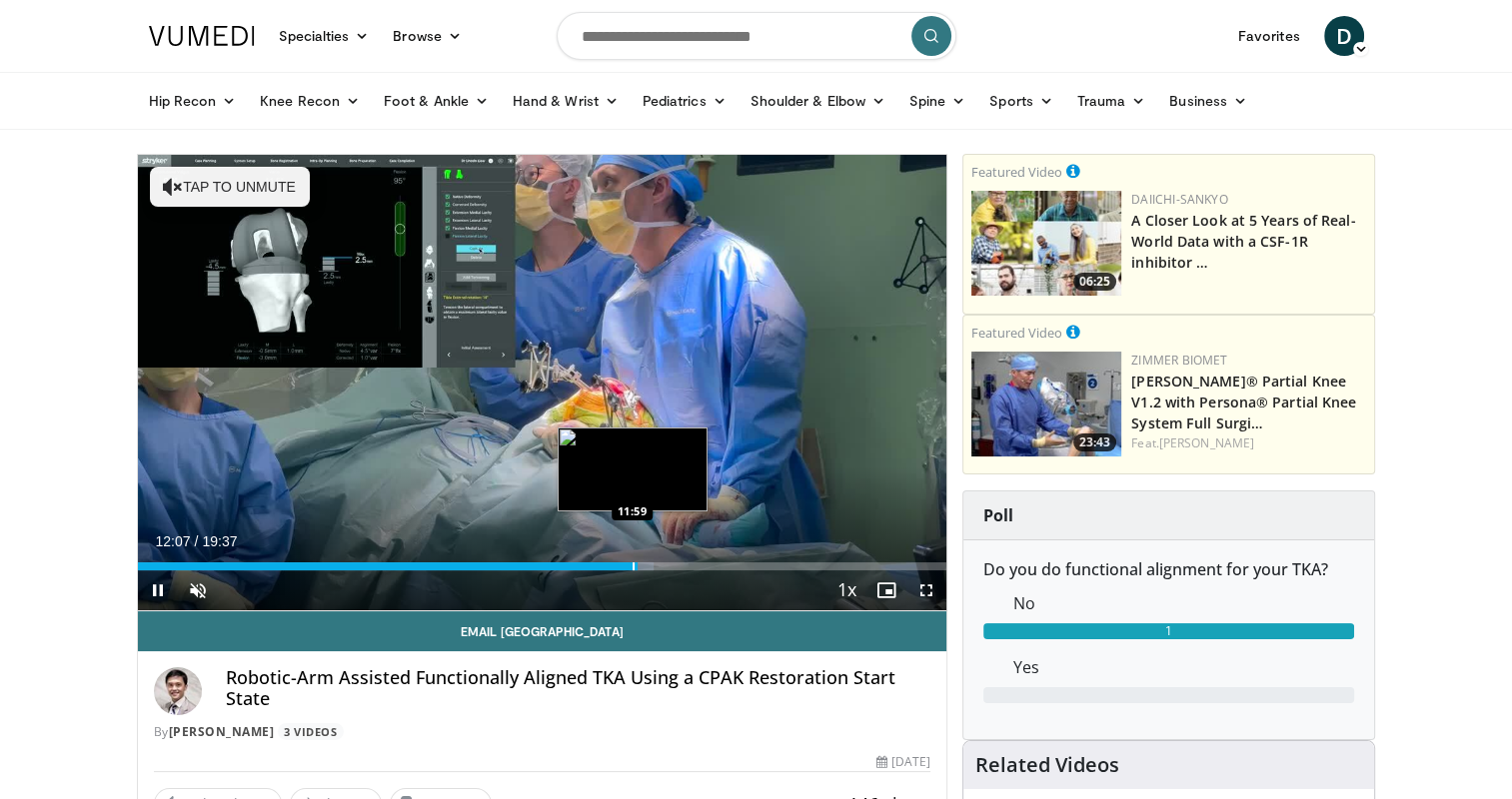 click at bounding box center (634, 566) 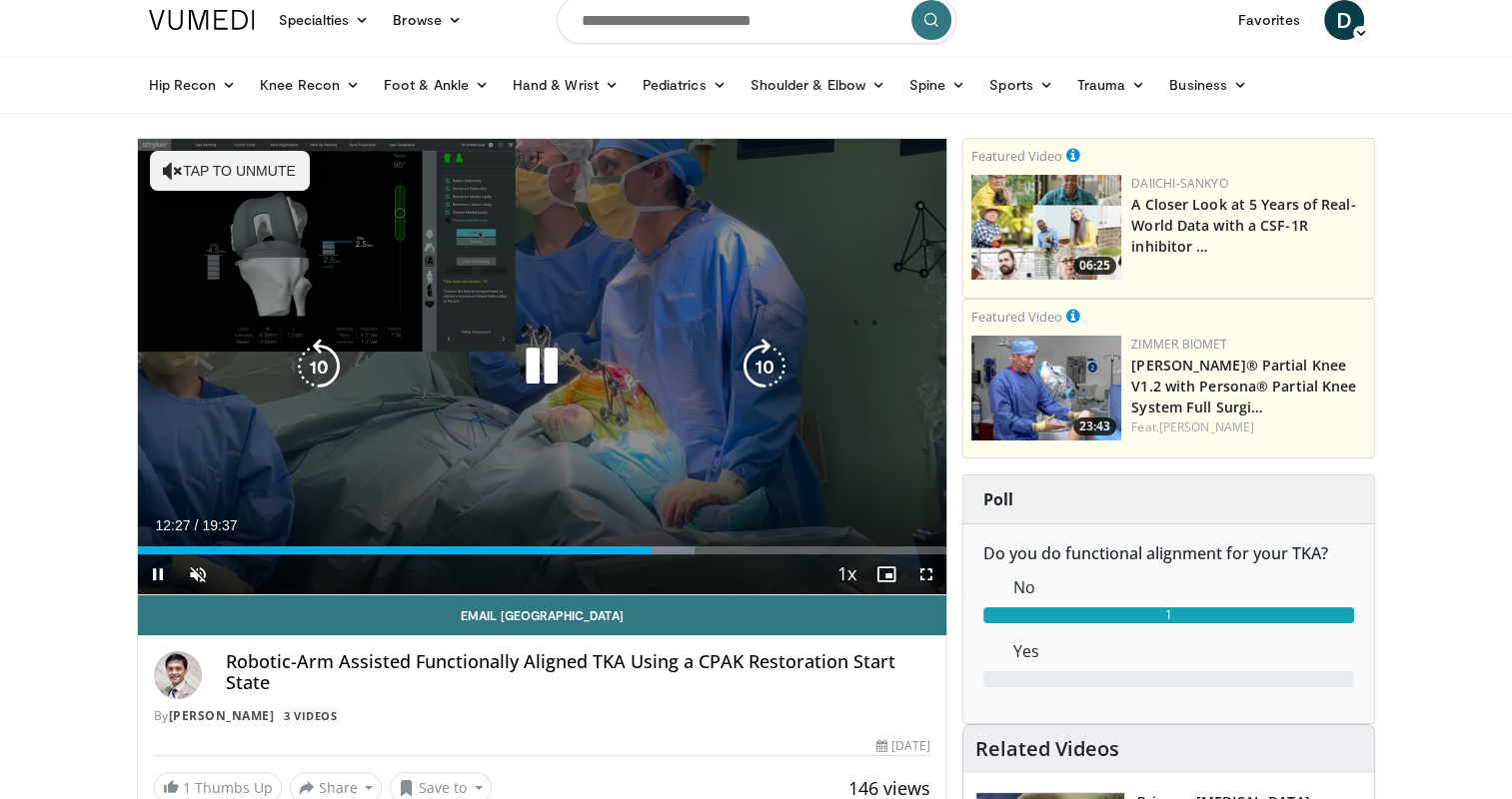 scroll, scrollTop: 16, scrollLeft: 0, axis: vertical 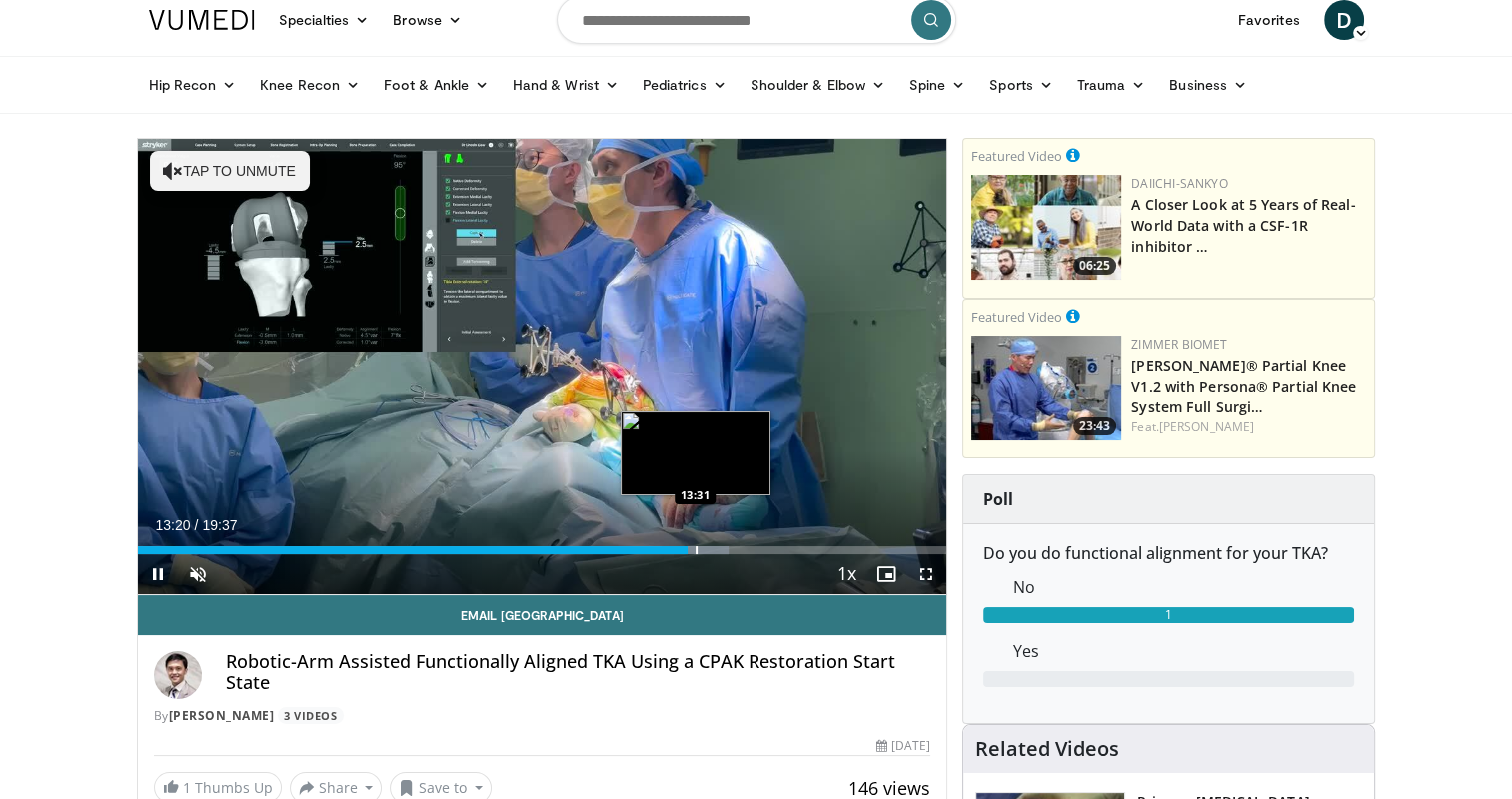 click at bounding box center (697, 550) 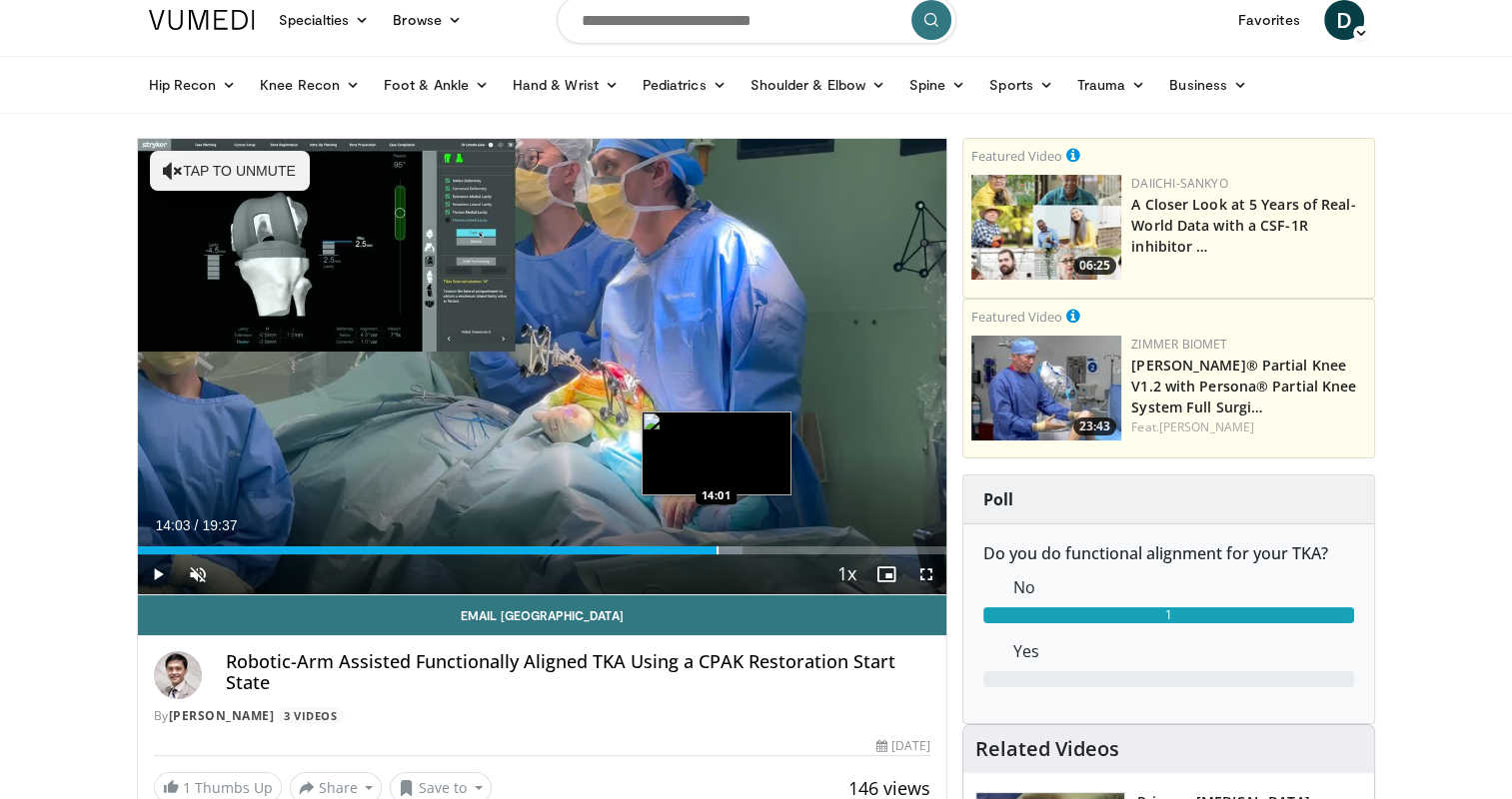 click at bounding box center (718, 550) 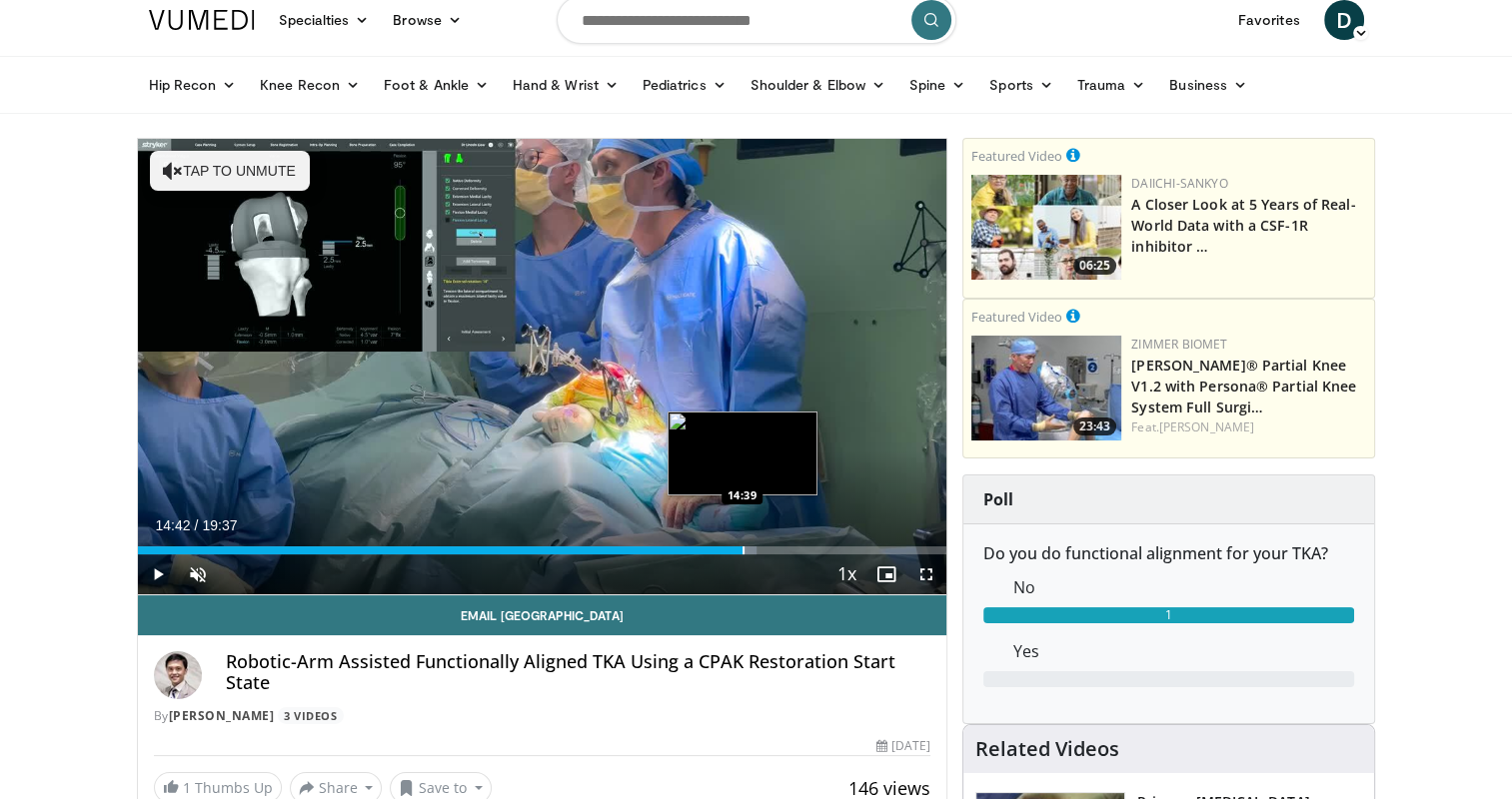 click at bounding box center (744, 550) 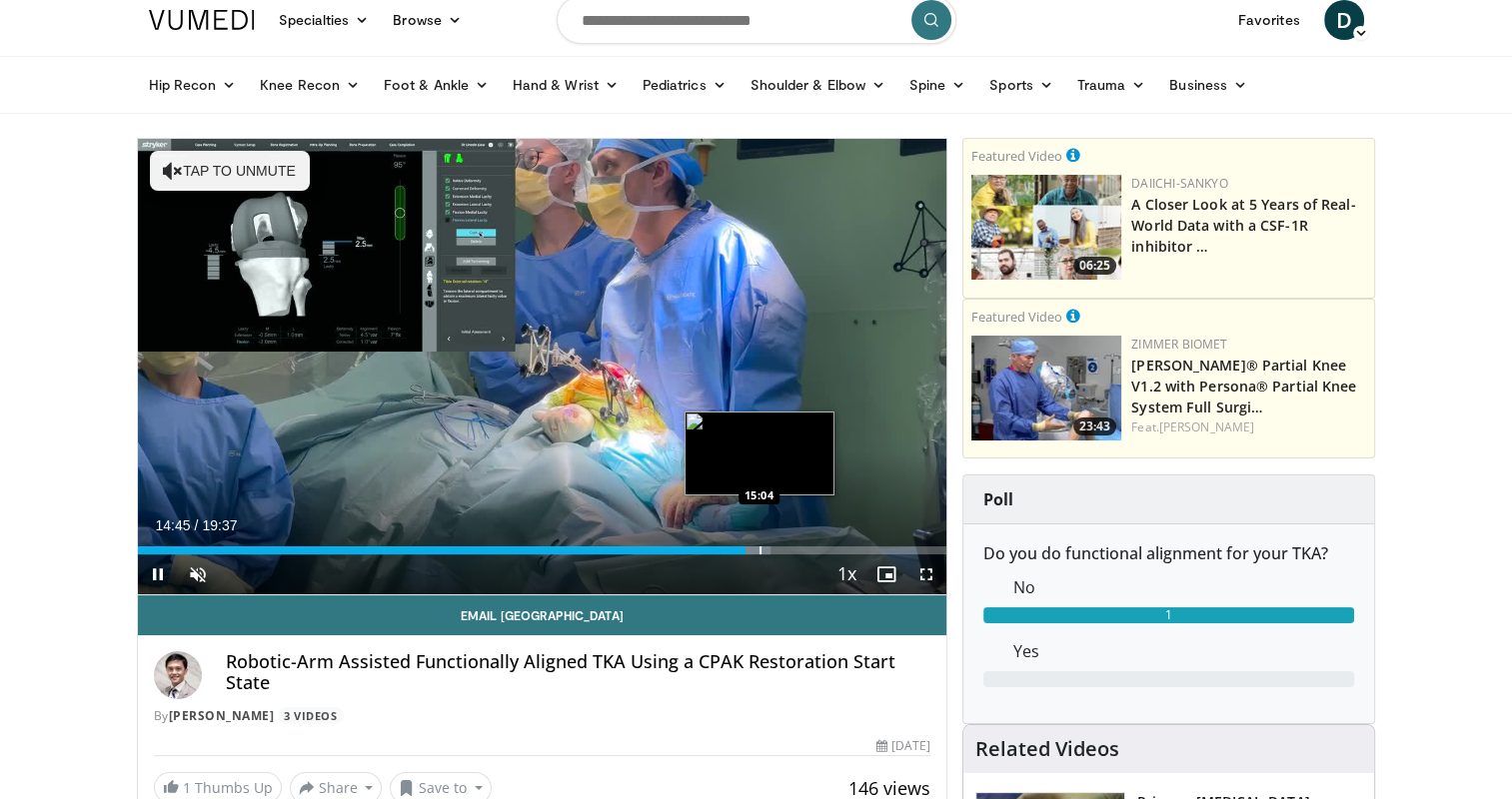 click at bounding box center (760, 550) 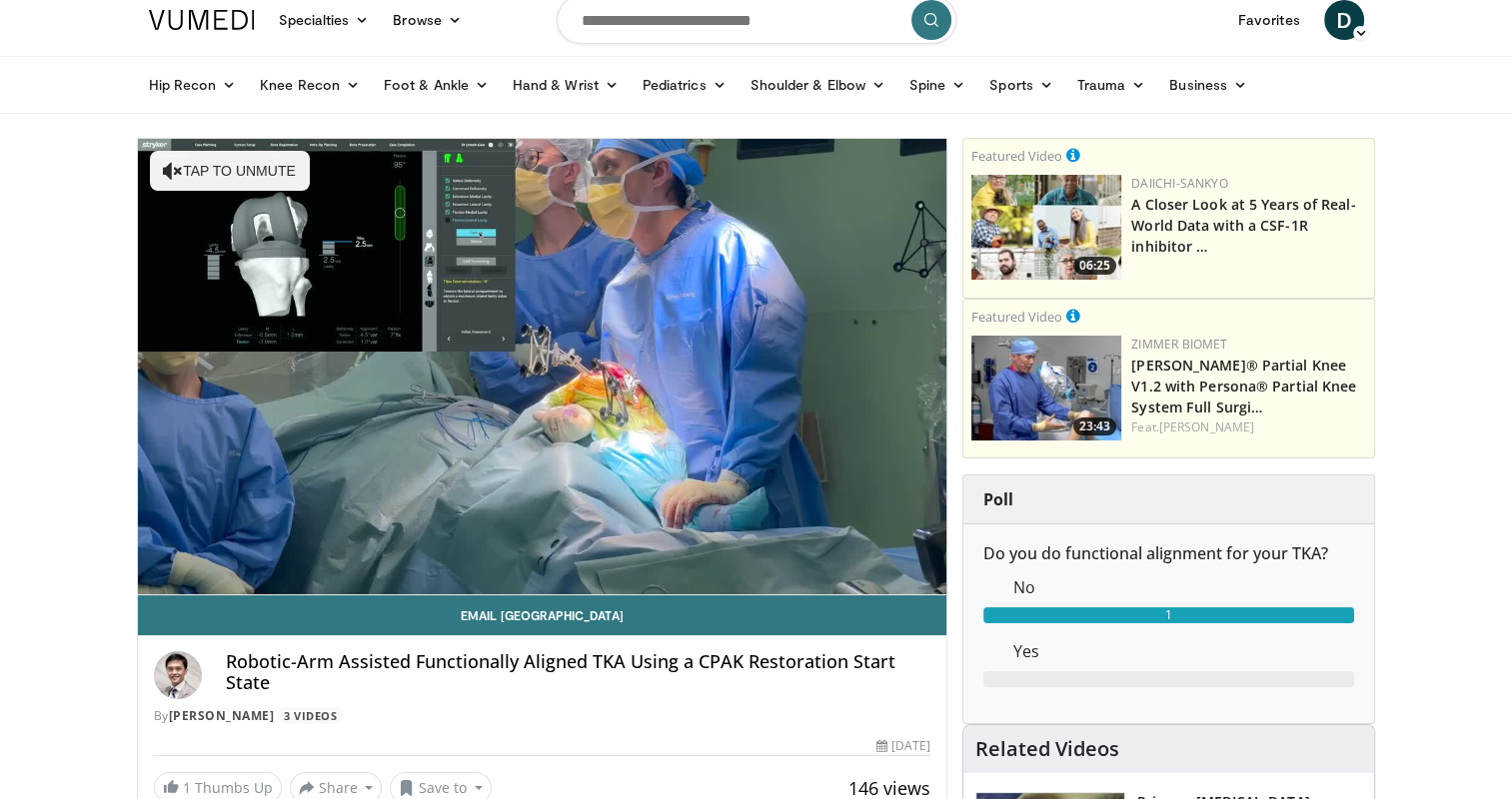click on "Robotic-Arm Assisted Functionally Aligned TKA Using a CPAK Restoration Start State
By
Lincoln Liow
3 Videos" at bounding box center [543, 688] 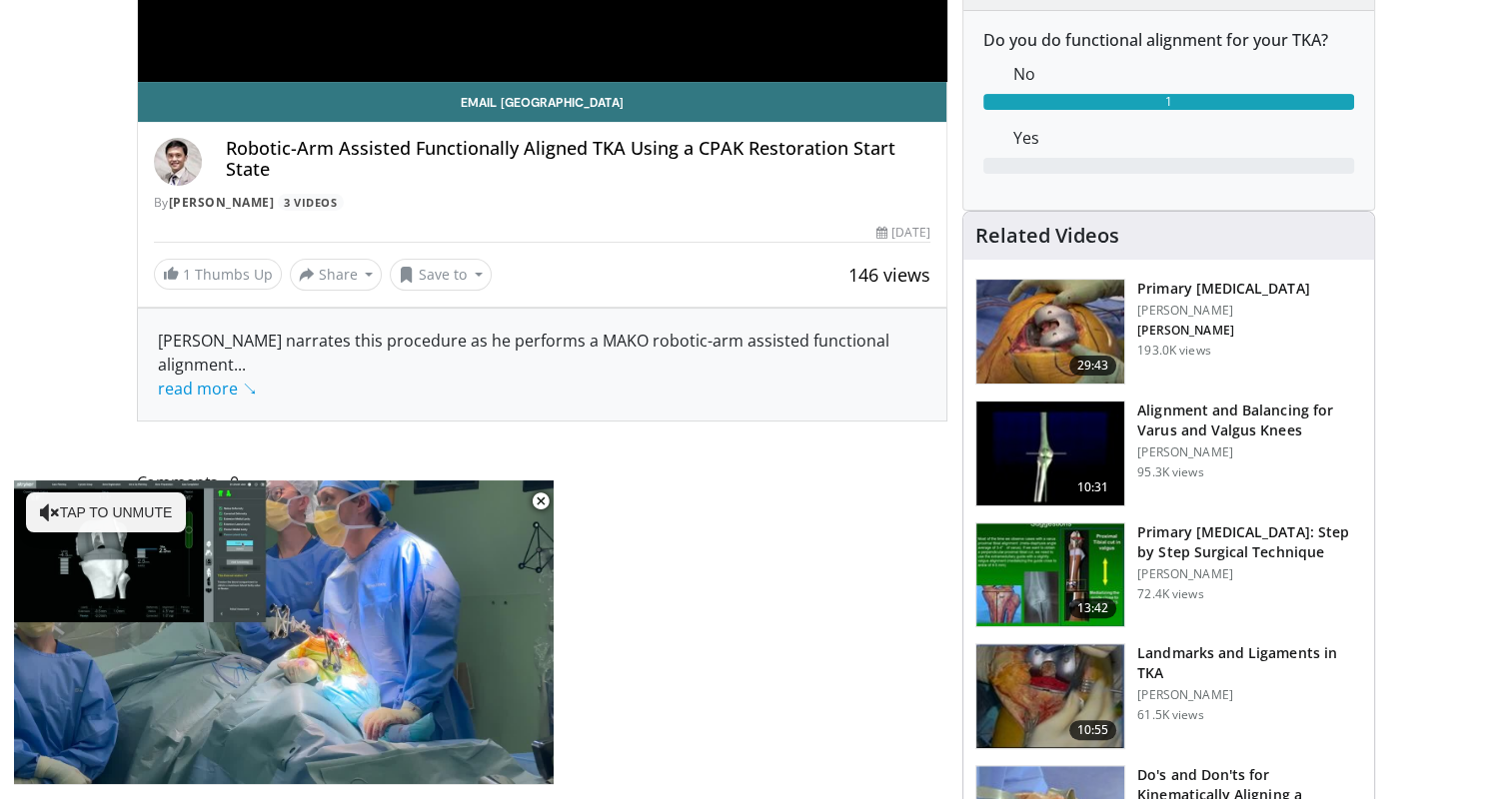 scroll, scrollTop: 531, scrollLeft: 0, axis: vertical 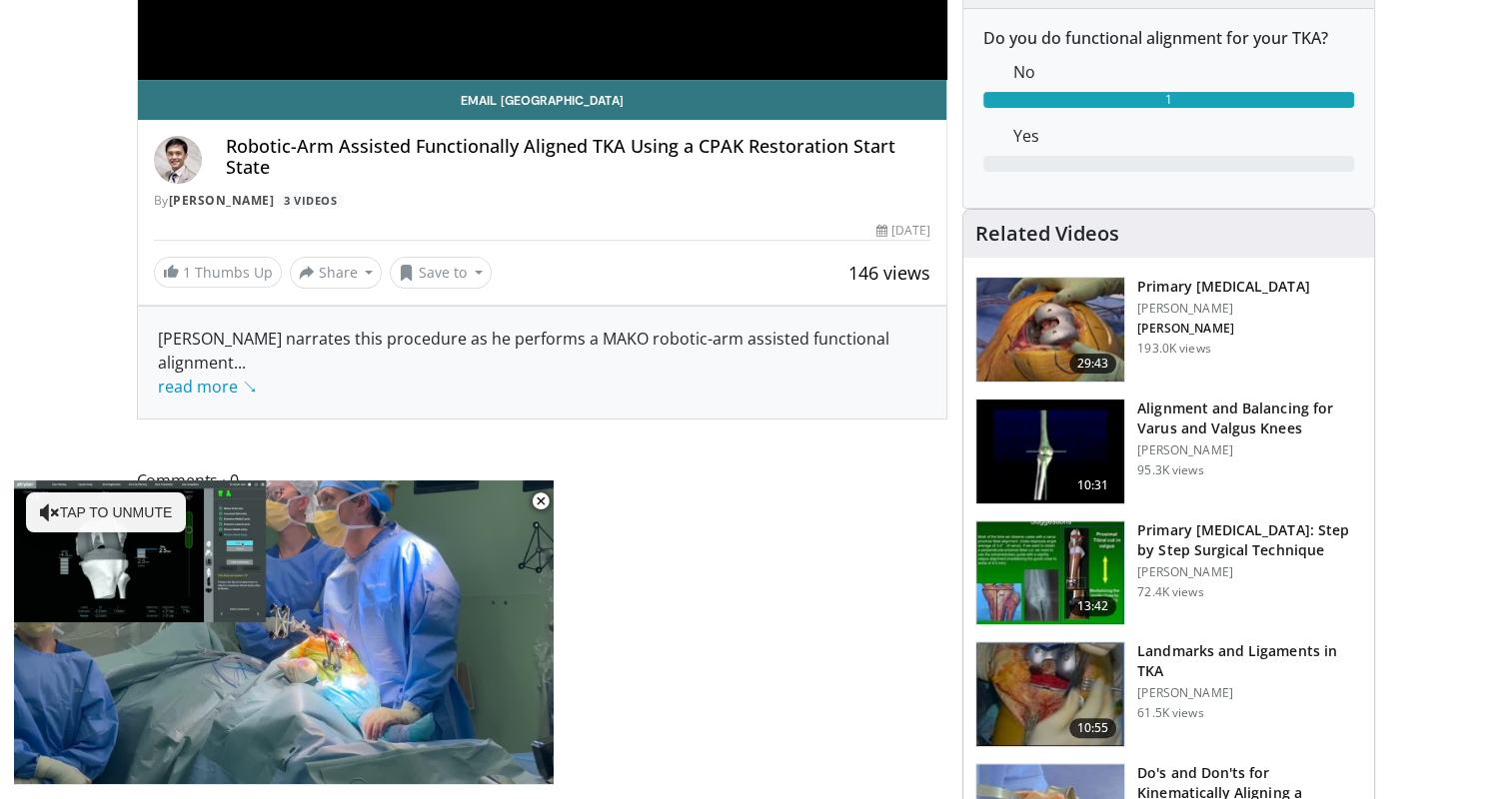click on "**********" at bounding box center [550, 1189] 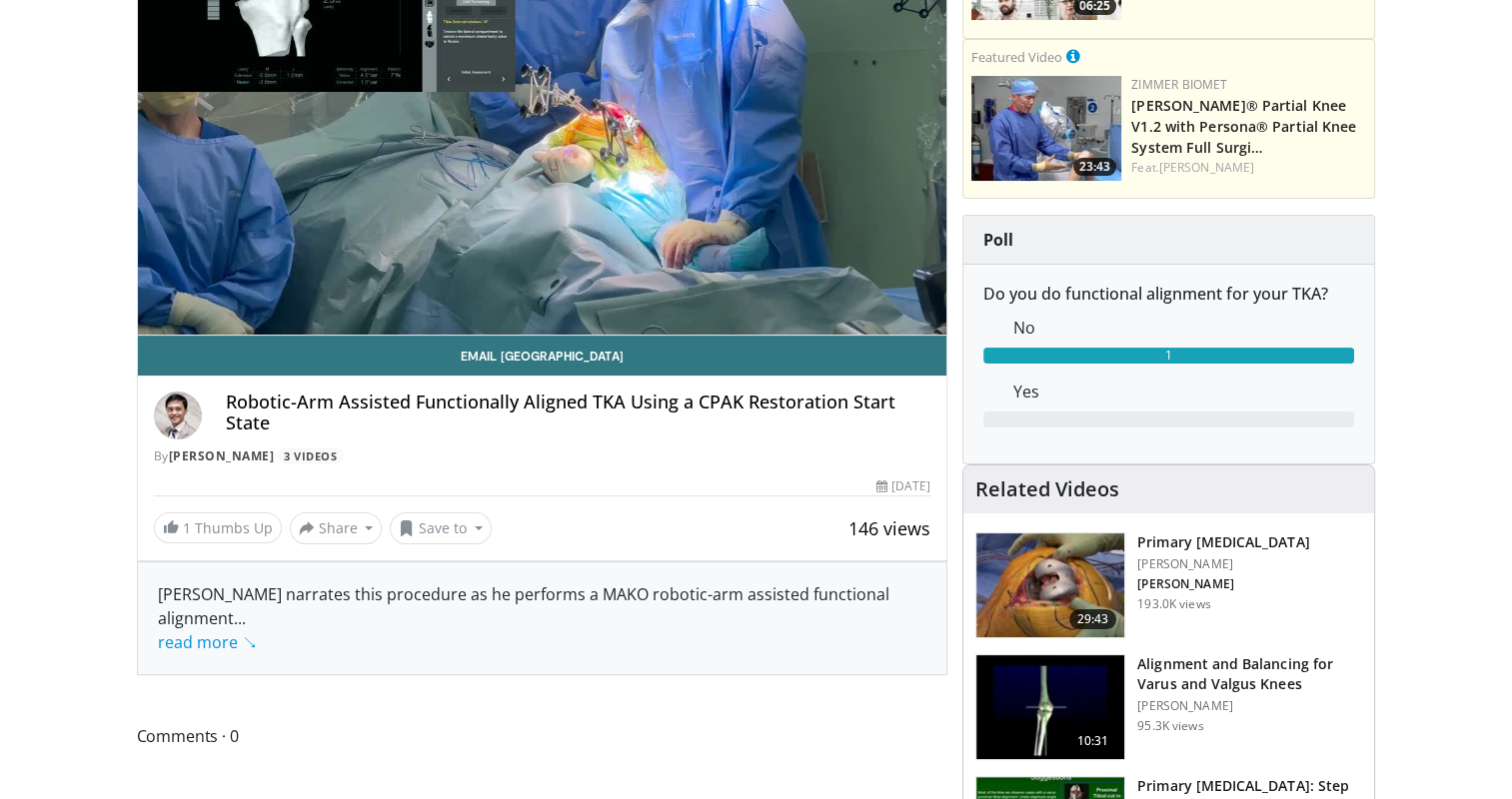 scroll, scrollTop: 0, scrollLeft: 0, axis: both 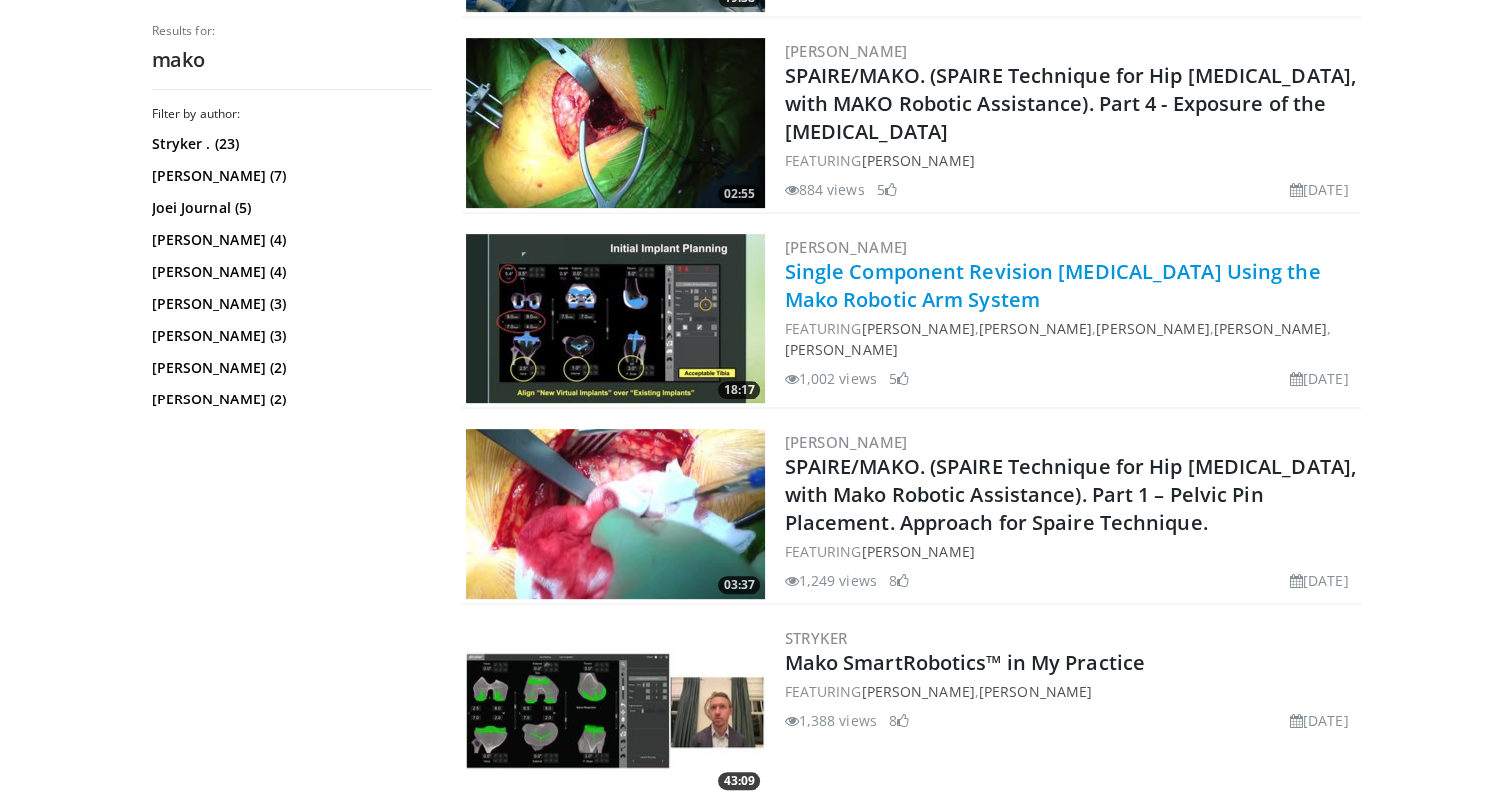 click on "Single Component Revision Knee Arthroplasty Using the Mako Robotic Arm System" at bounding box center (1053, 285) 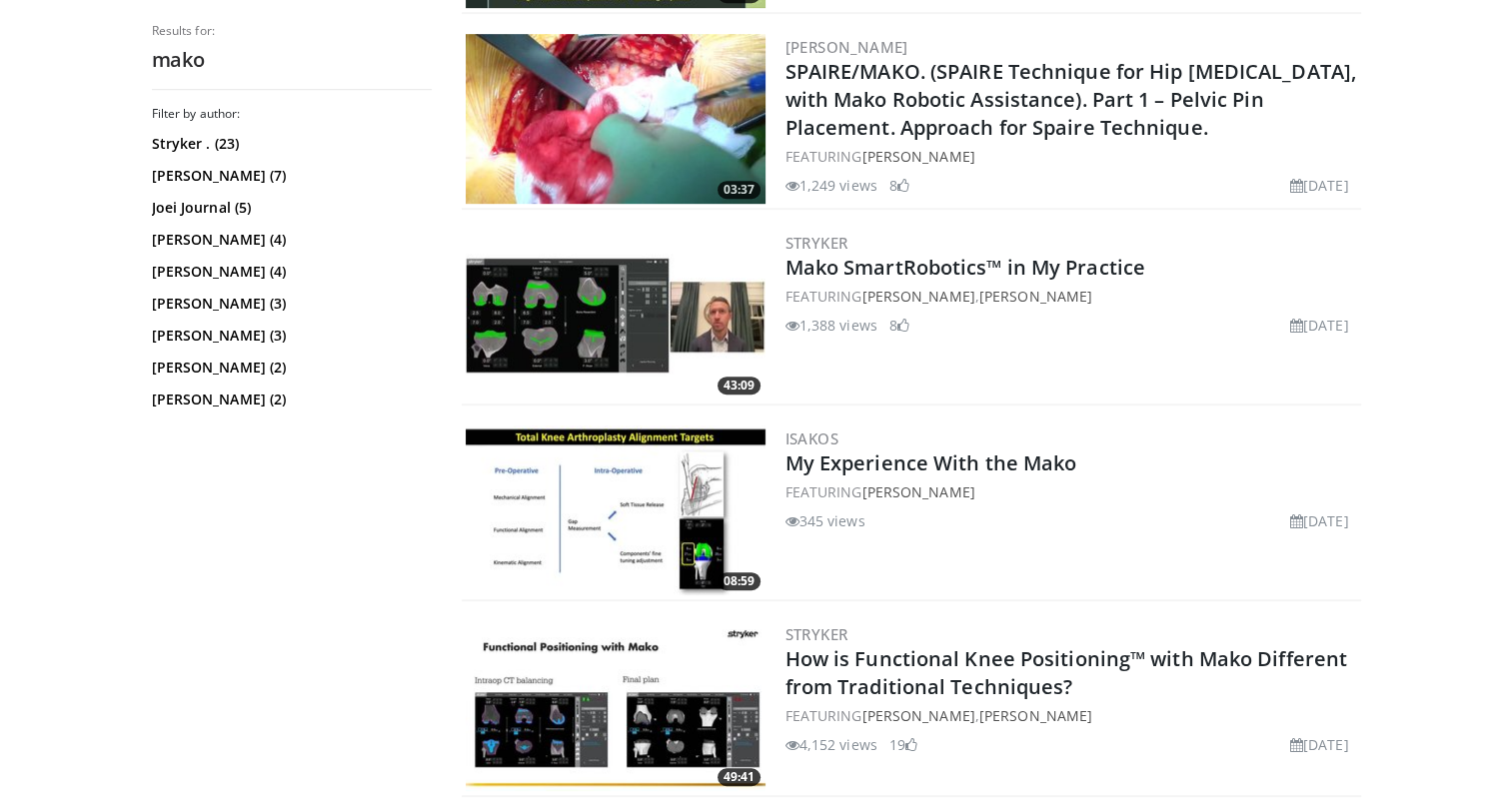 scroll, scrollTop: 1180, scrollLeft: 0, axis: vertical 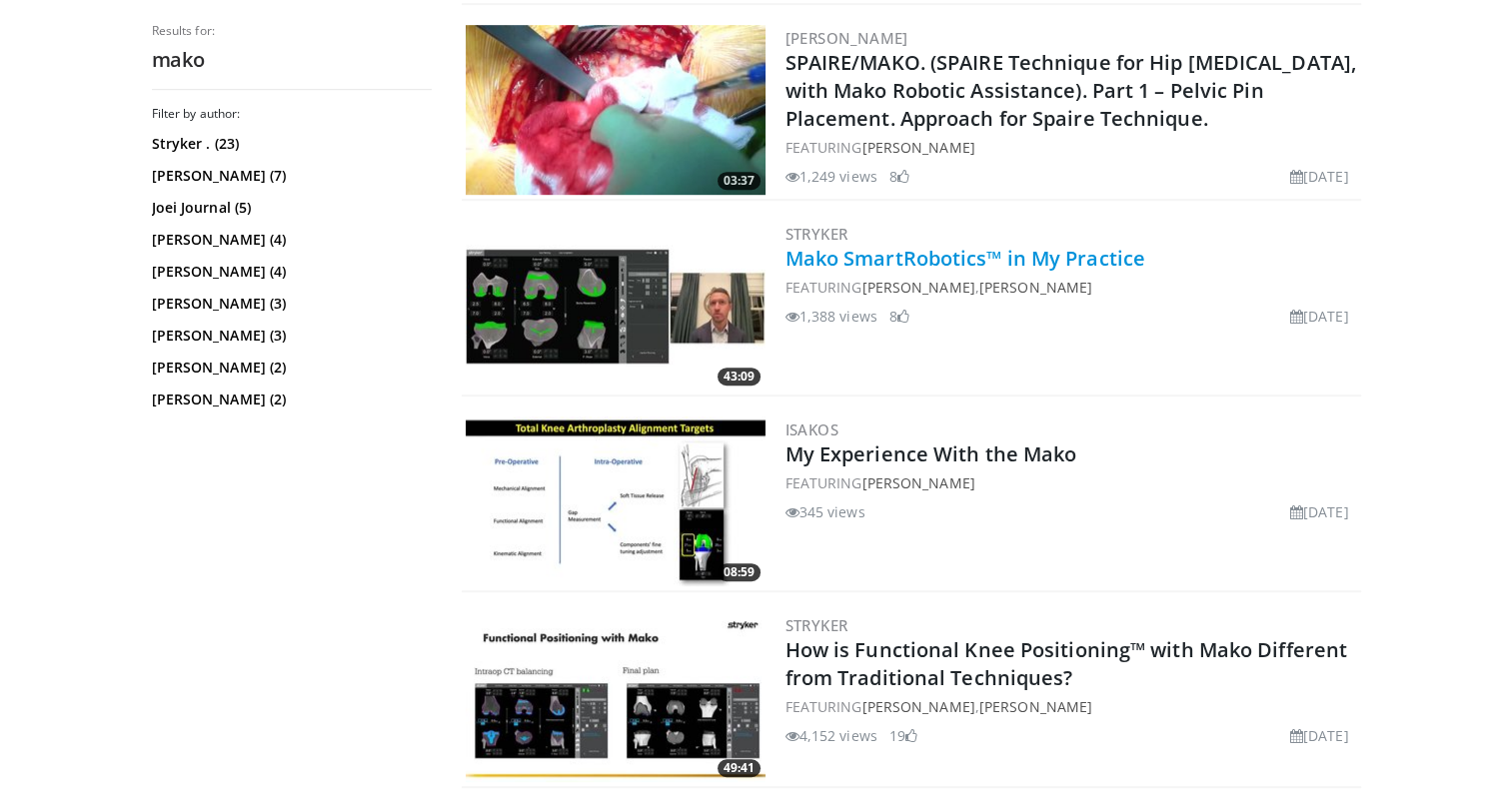 click on "Mako SmartRobotics™ in My Practice" at bounding box center [965, 258] 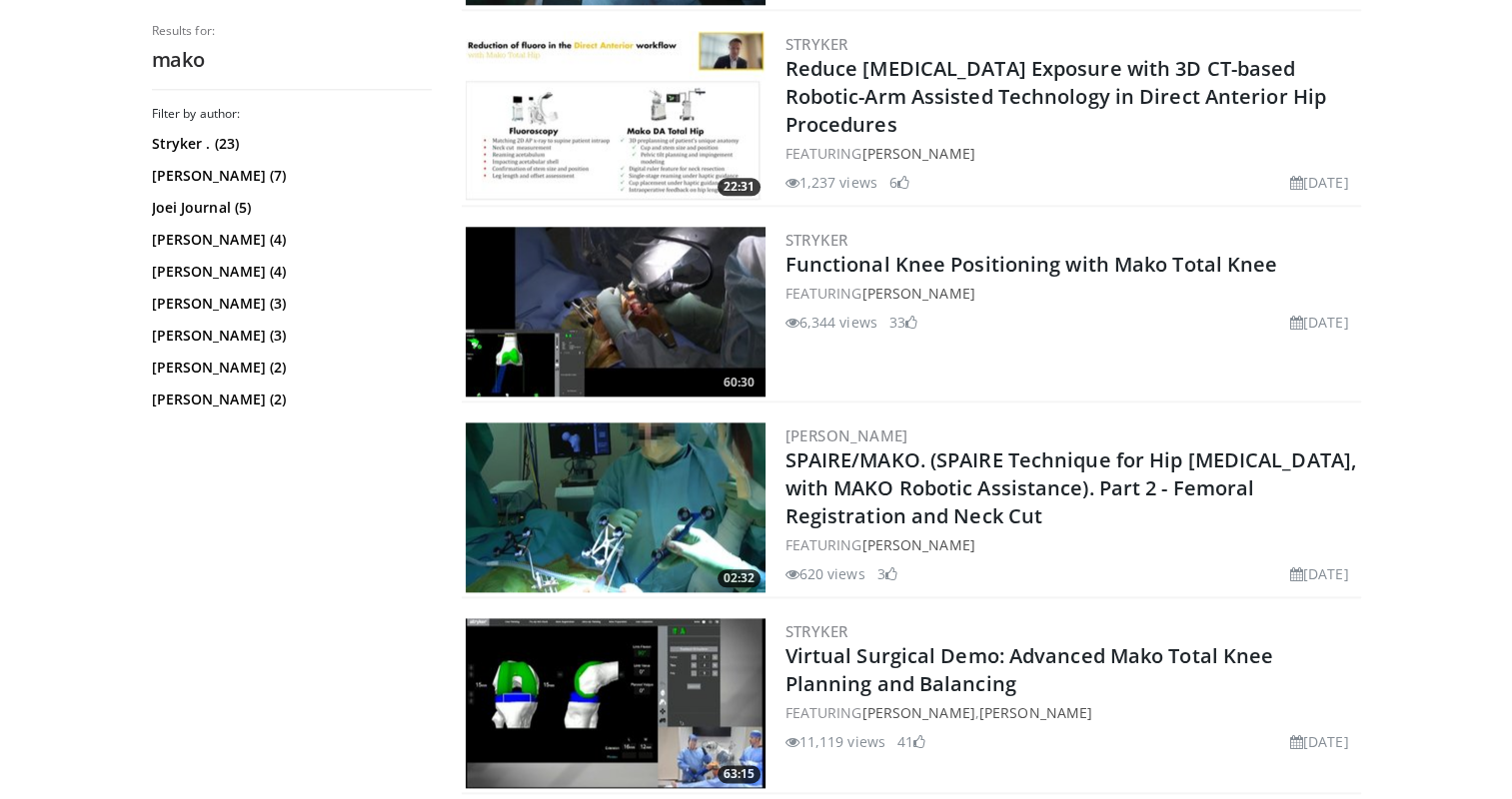 scroll, scrollTop: 2154, scrollLeft: 0, axis: vertical 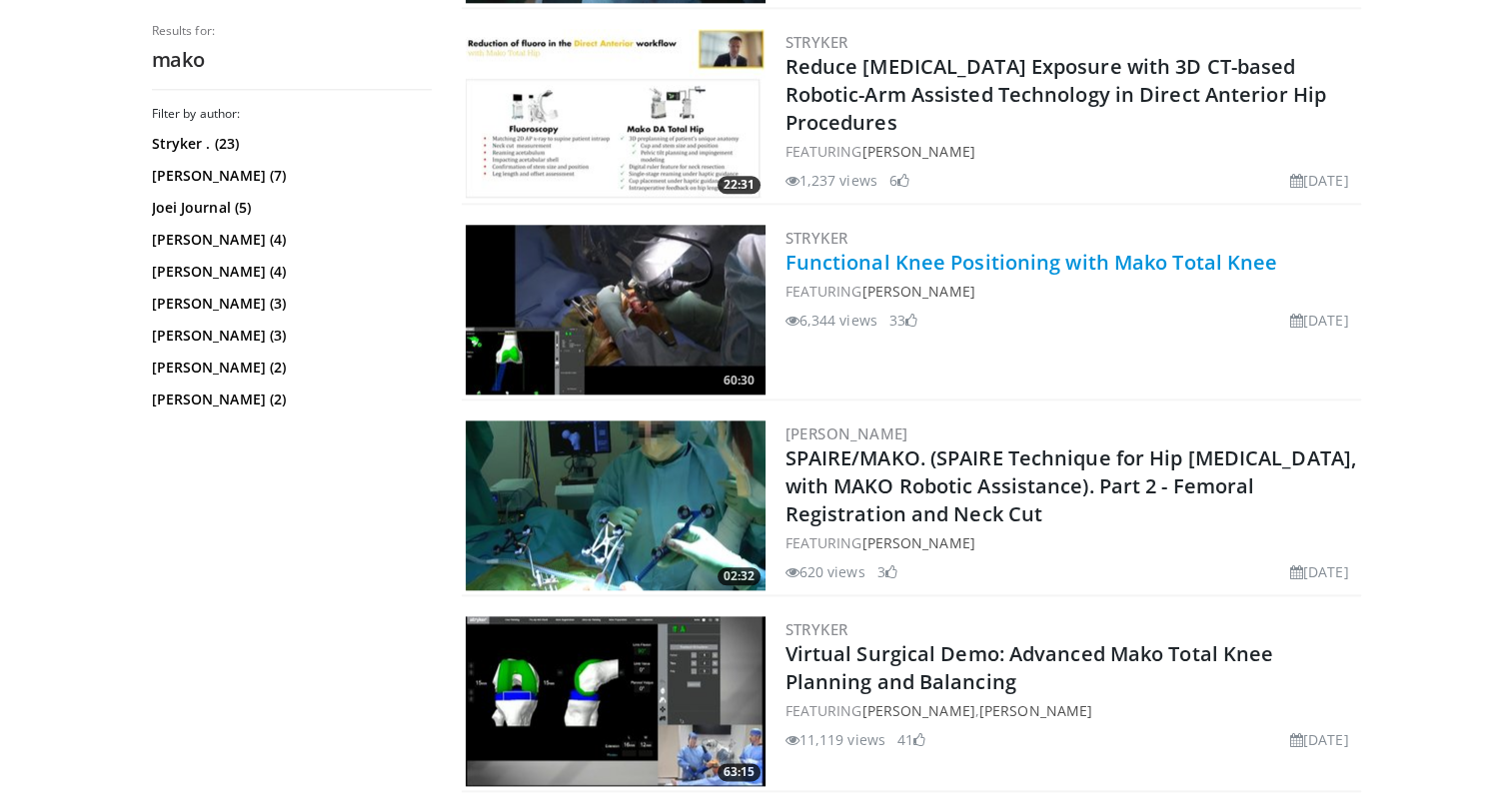 click on "Functional Knee Positioning with Mako Total Knee" at bounding box center [1031, 262] 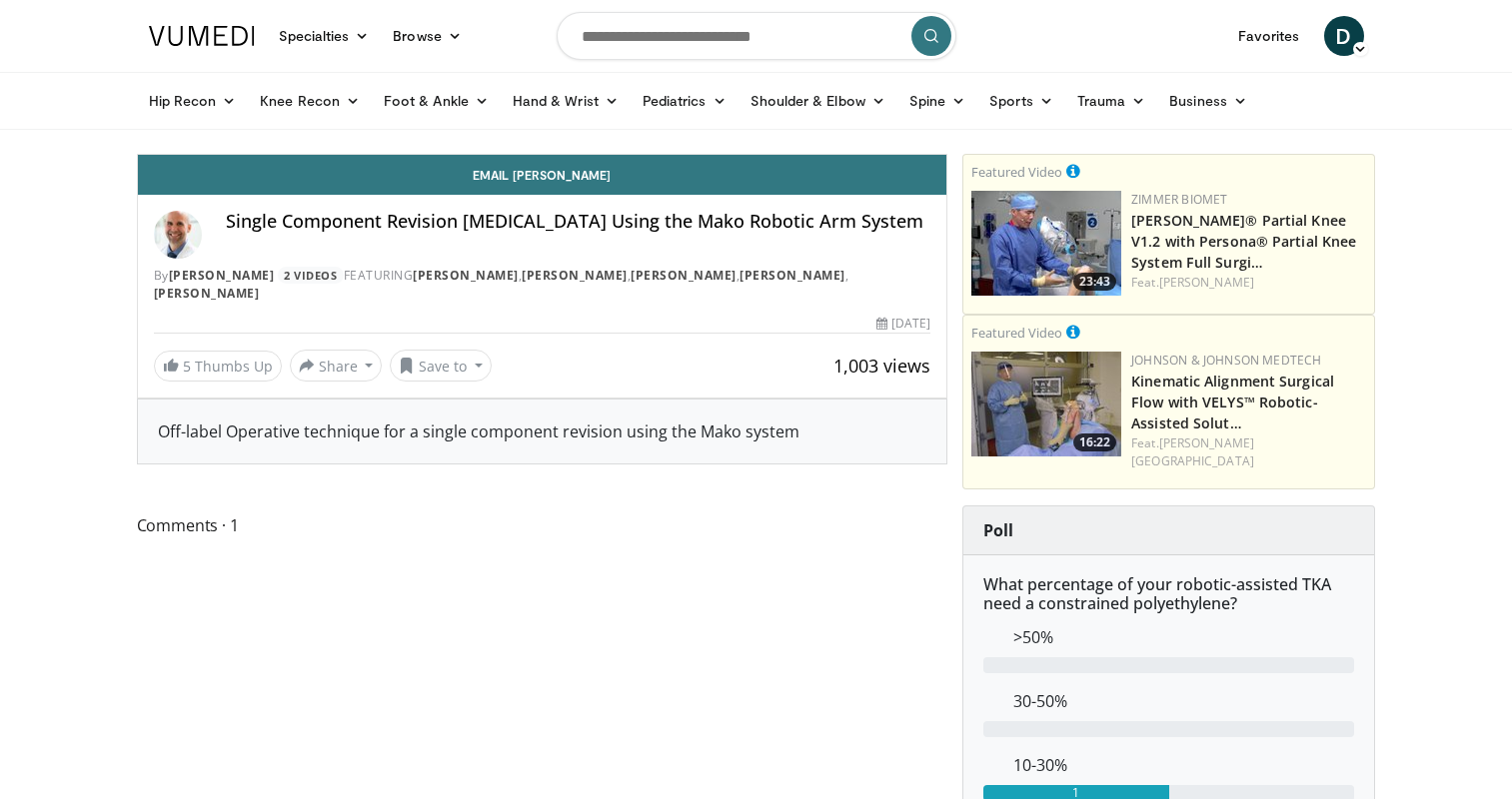 scroll, scrollTop: 0, scrollLeft: 0, axis: both 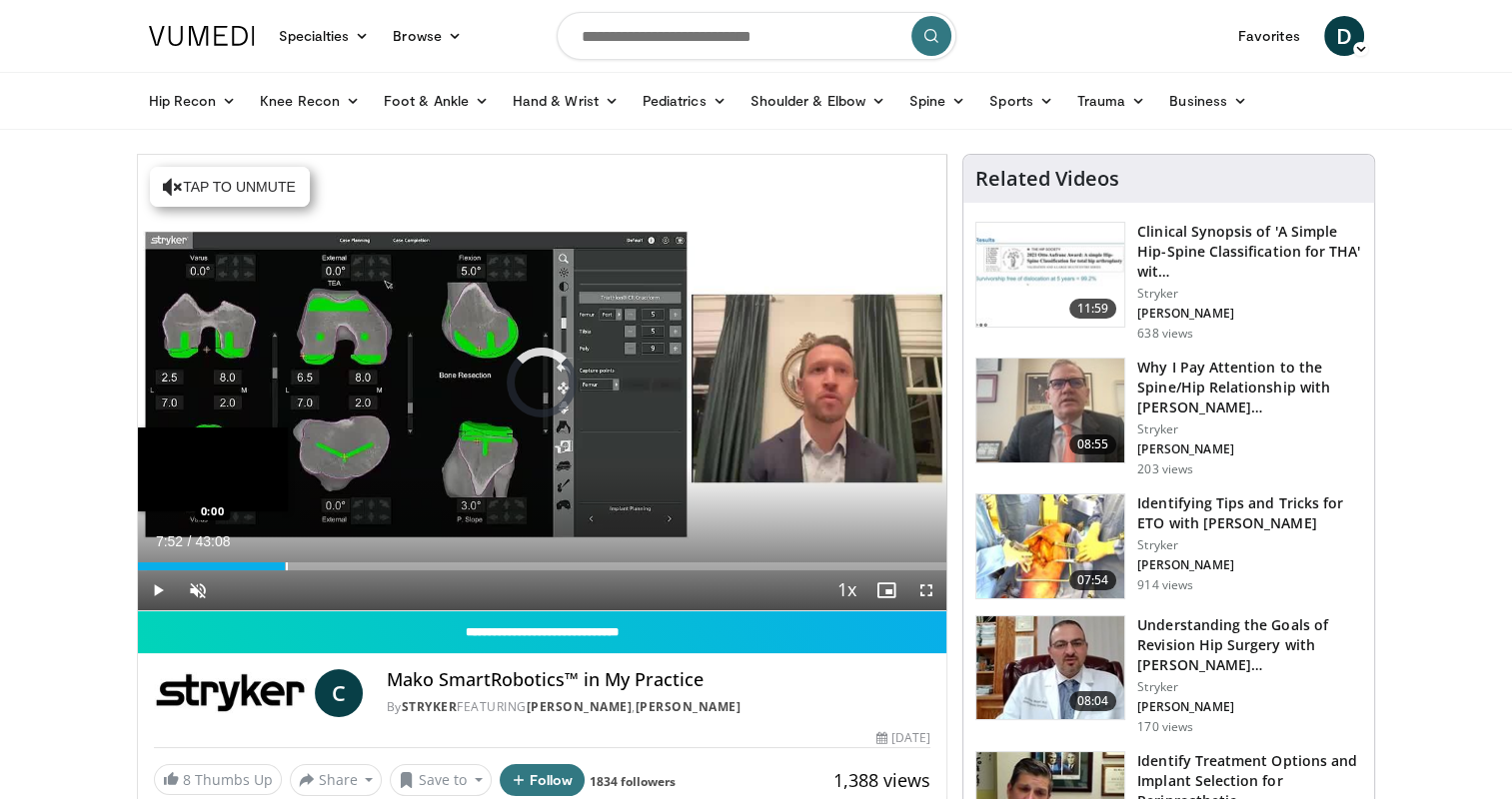 click at bounding box center (287, 566) 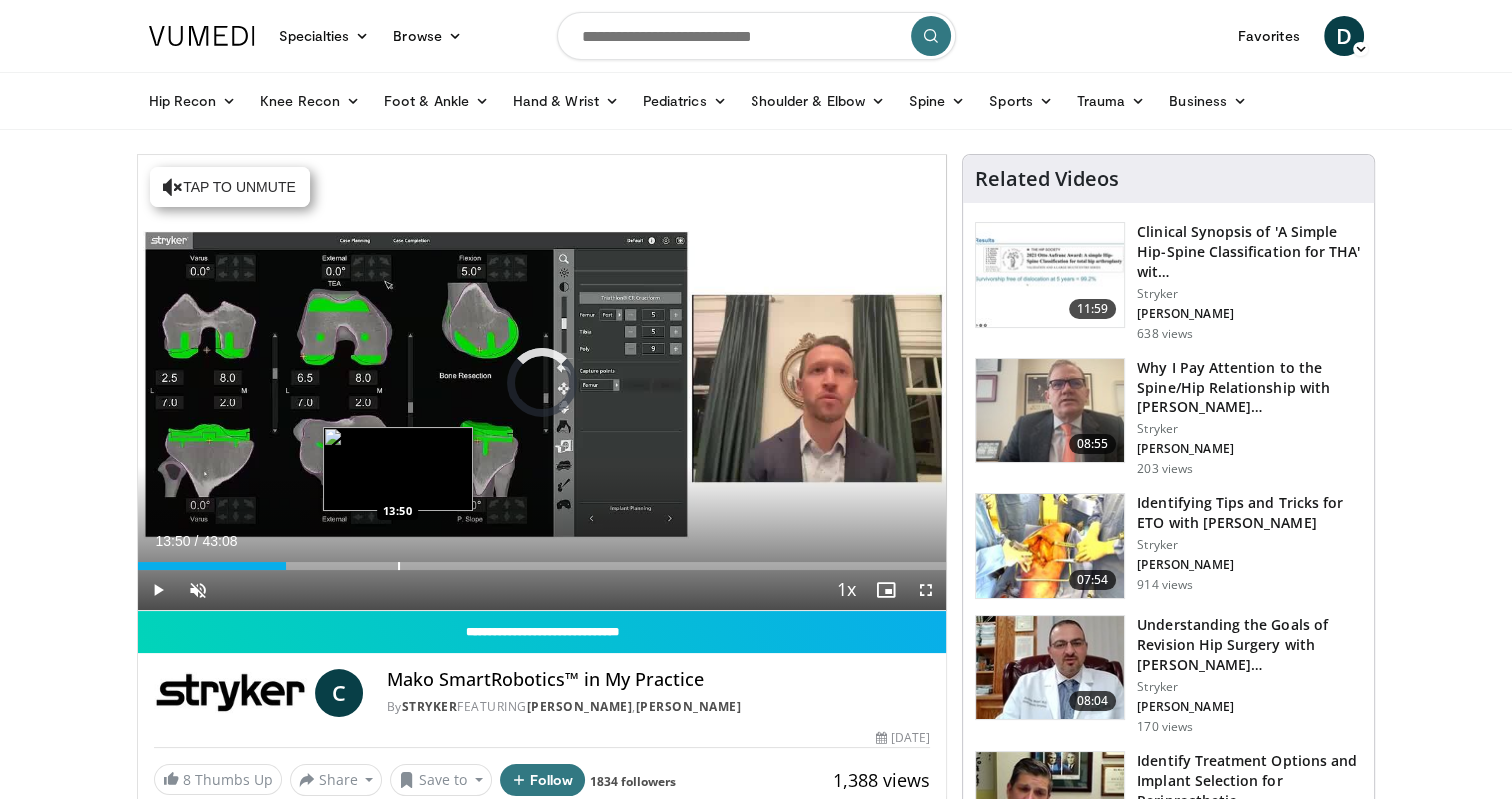 click at bounding box center (399, 566) 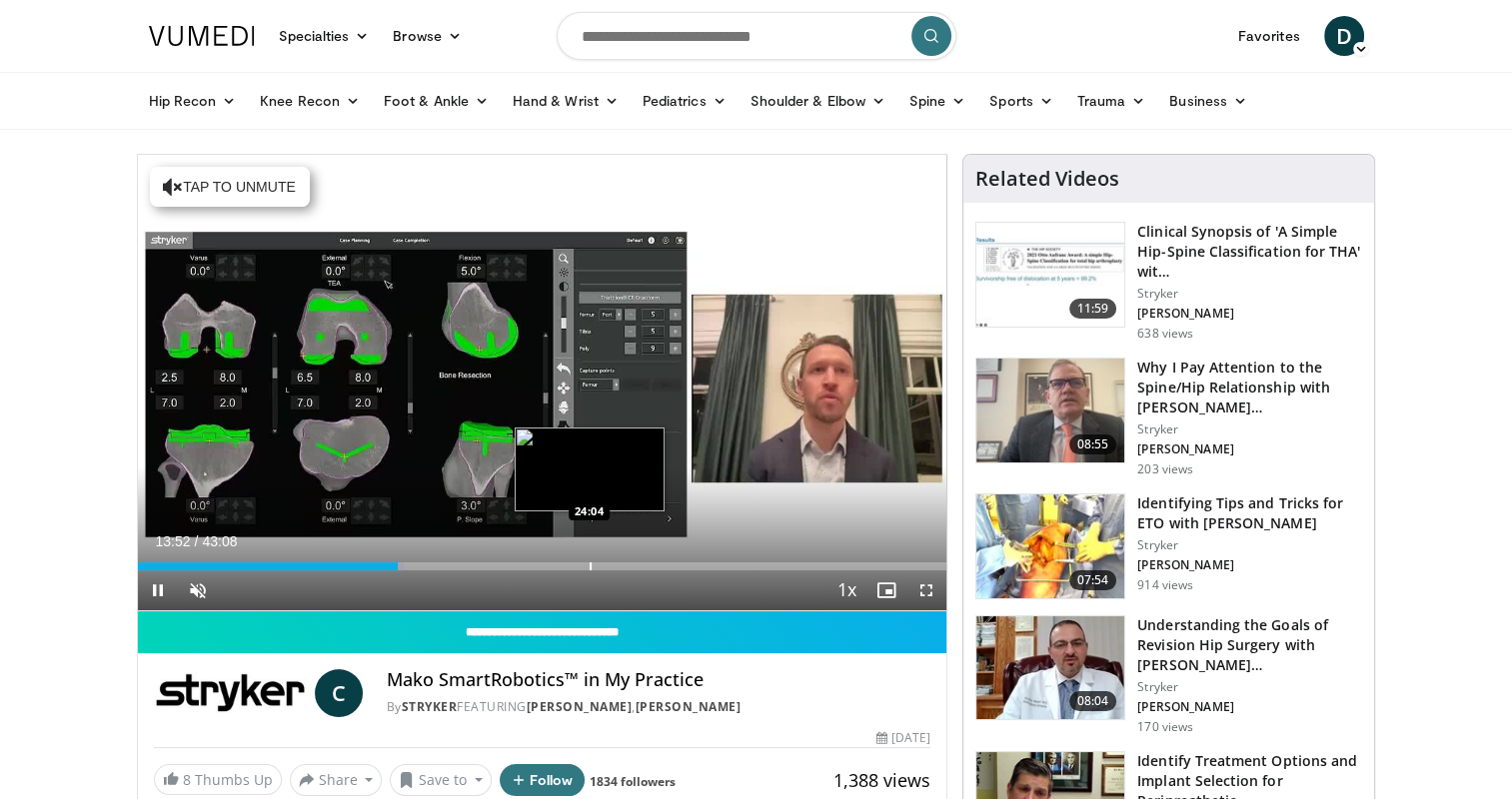 click on "Loaded :  32.95% 13:52 24:04" at bounding box center (543, 560) 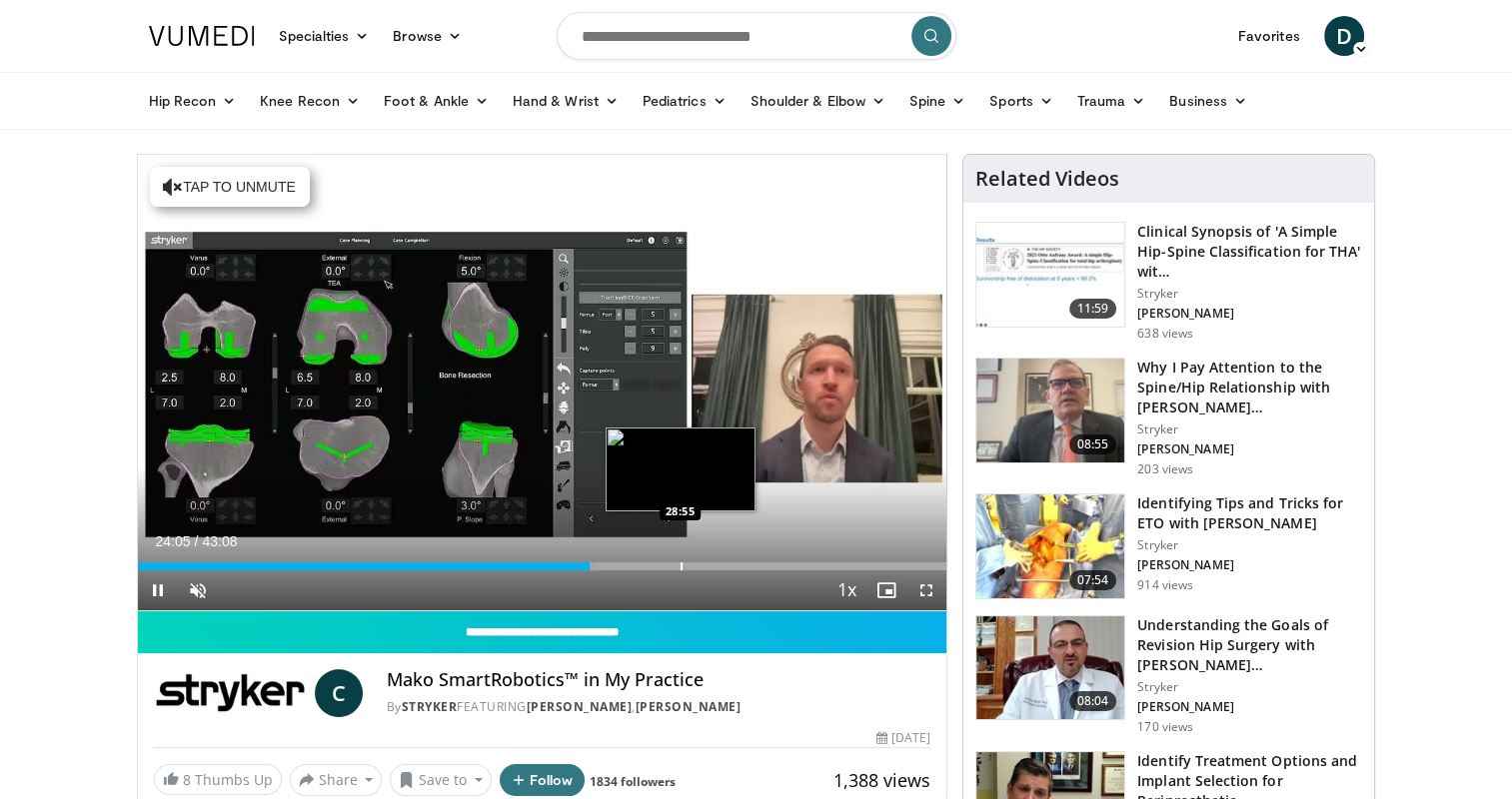 click at bounding box center (682, 566) 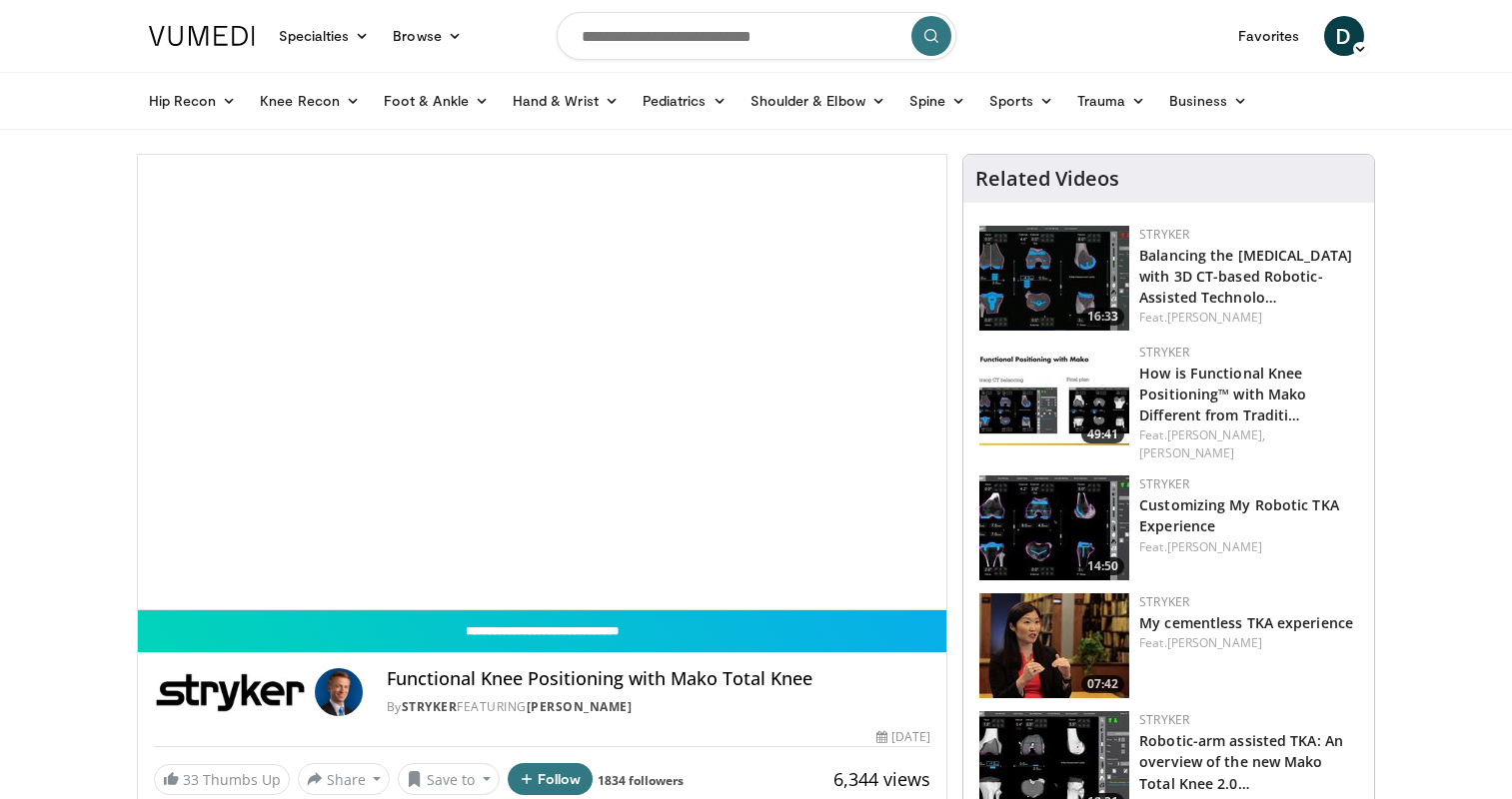 scroll, scrollTop: 0, scrollLeft: 0, axis: both 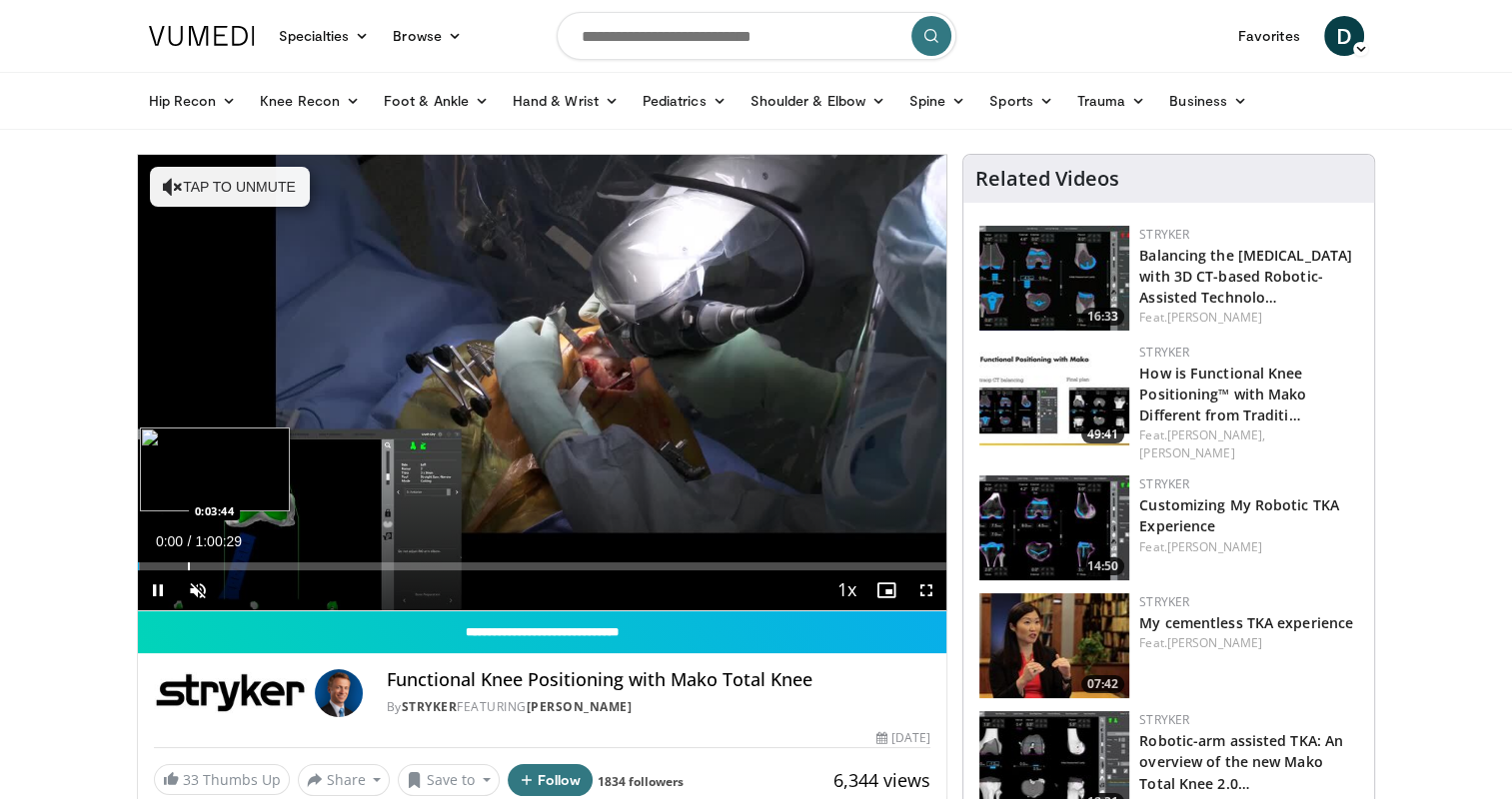 click at bounding box center (189, 566) 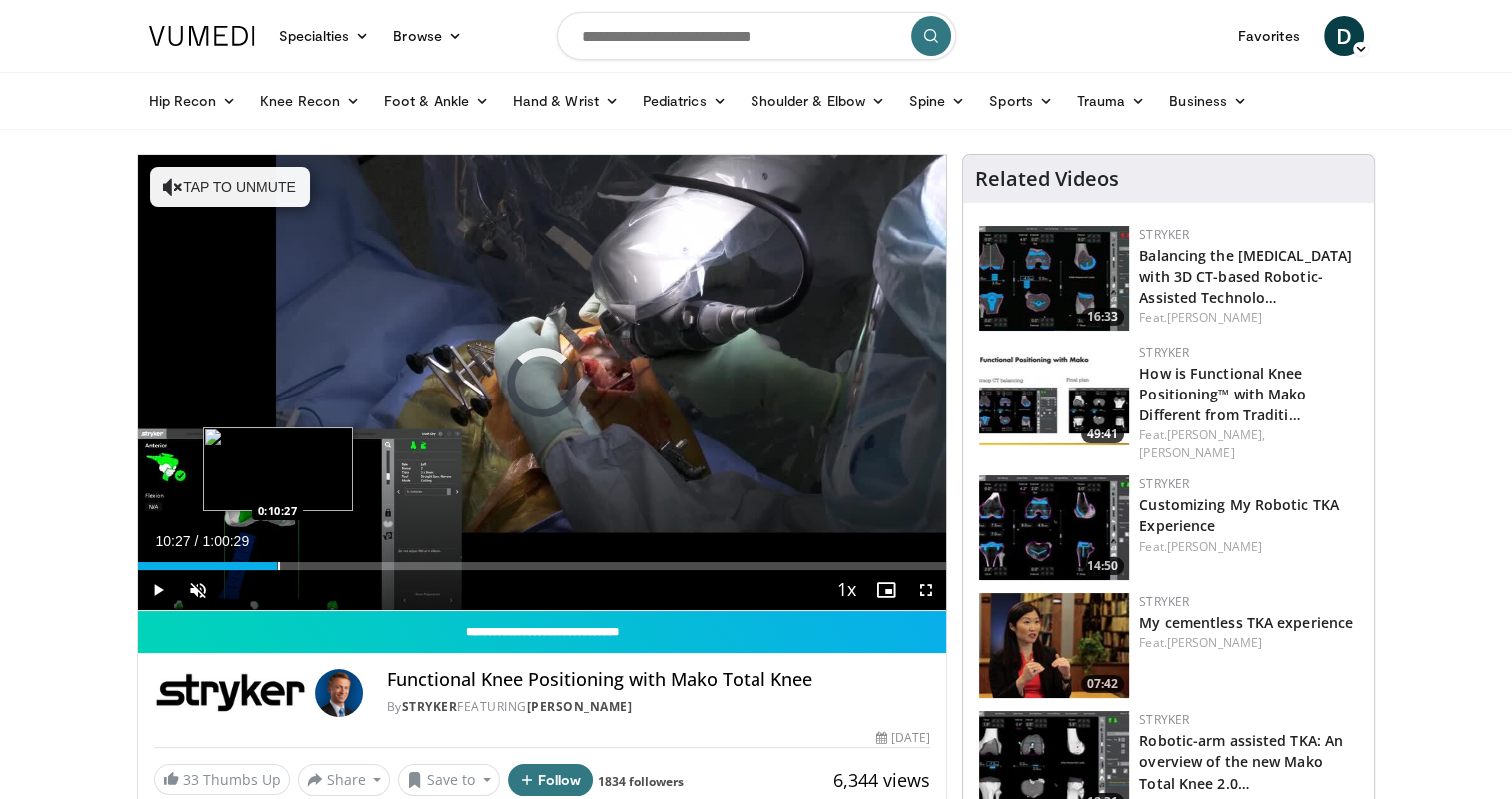 click at bounding box center [279, 566] 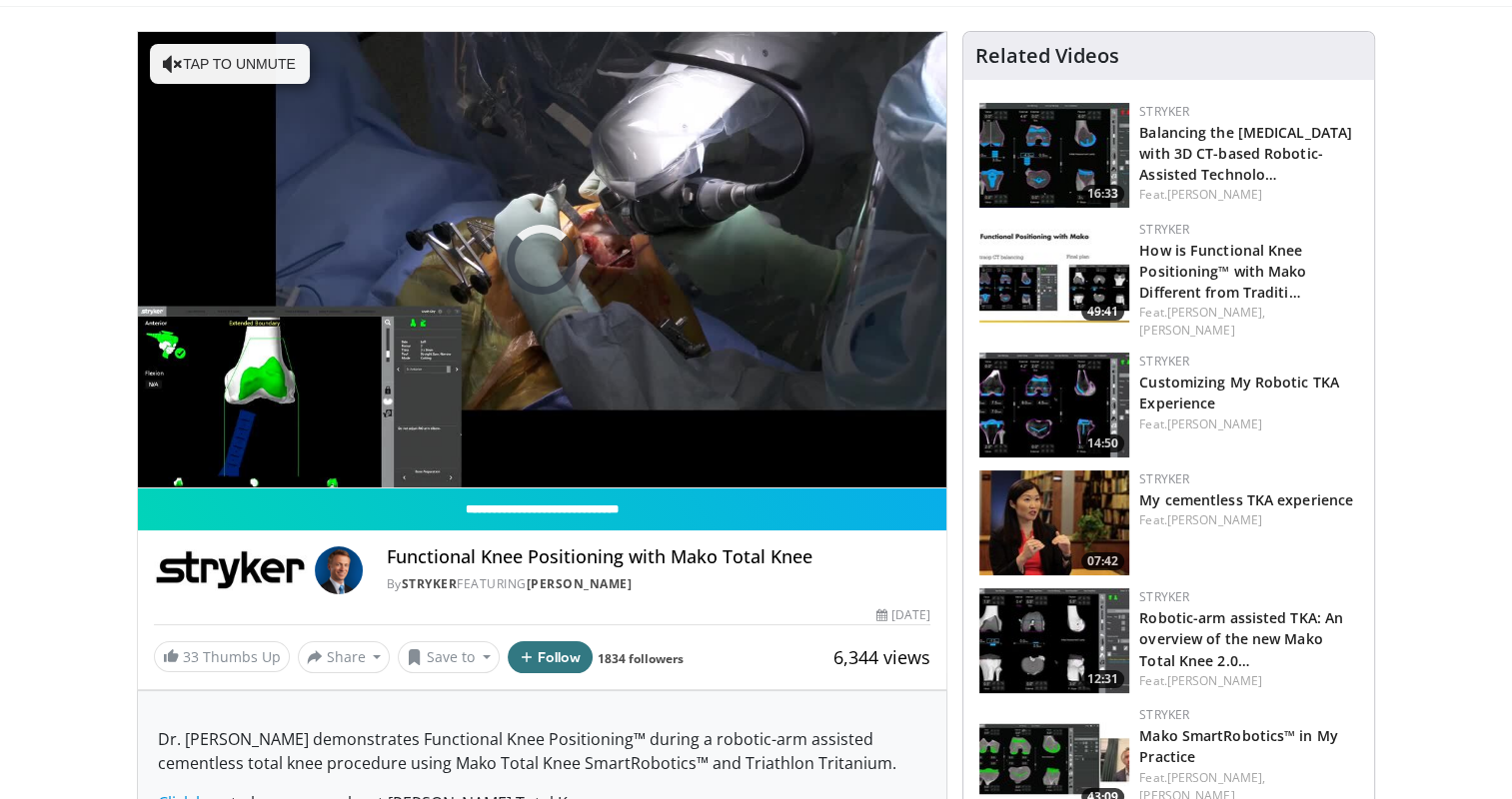 scroll, scrollTop: 0, scrollLeft: 0, axis: both 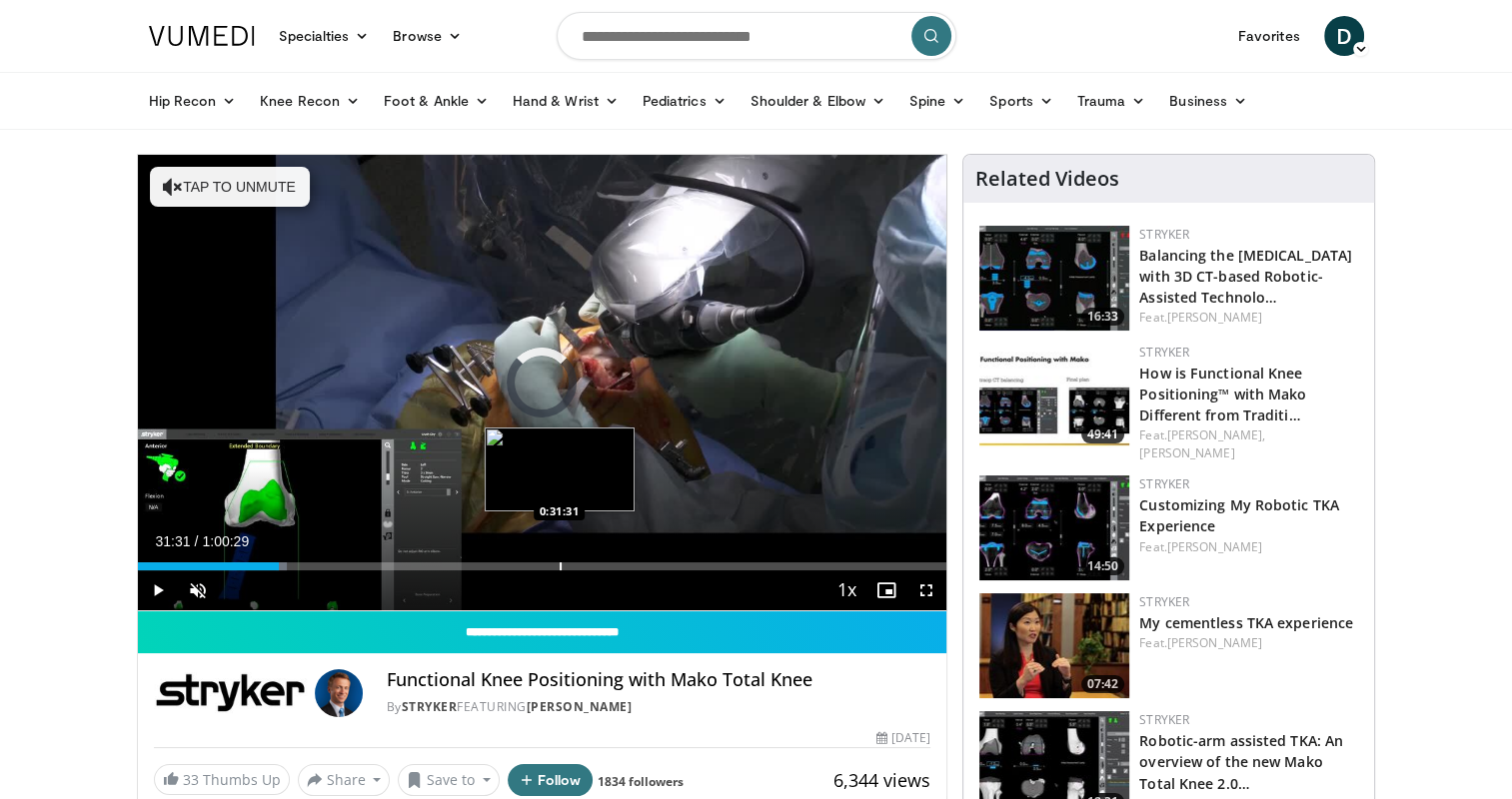 click on "Loaded :  18.48% 0:31:31 0:31:31" at bounding box center [543, 560] 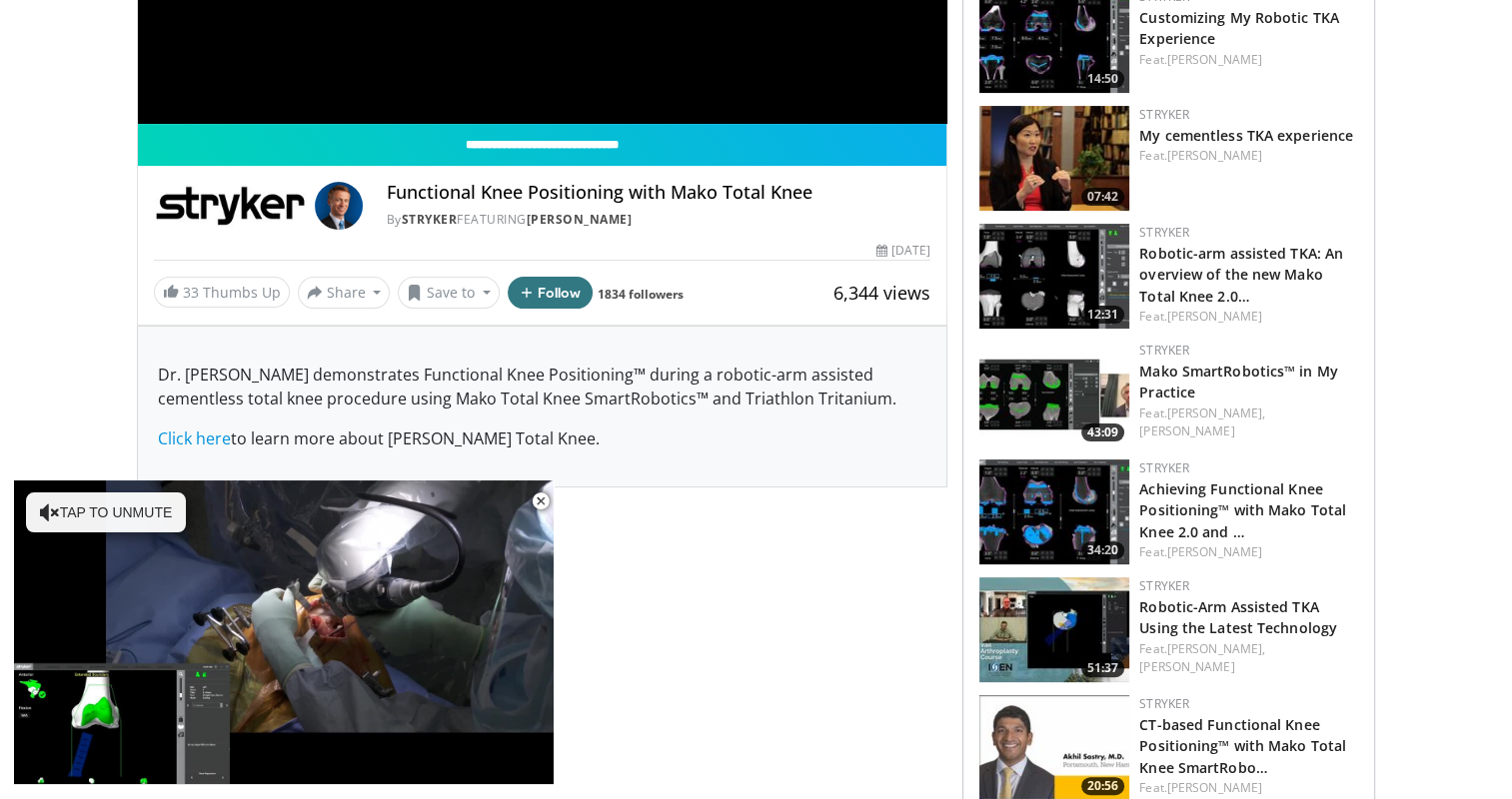 scroll, scrollTop: 517, scrollLeft: 0, axis: vertical 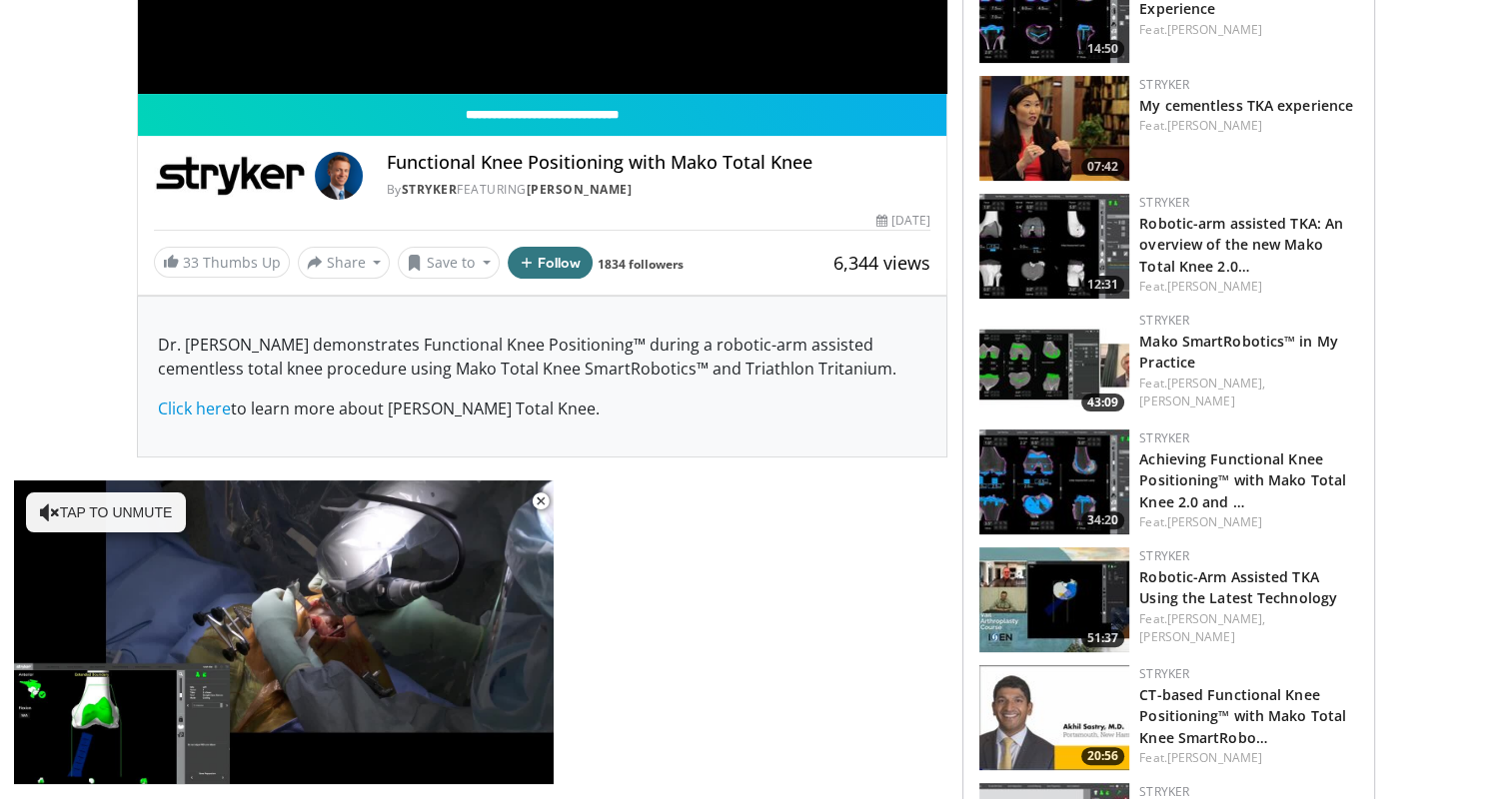 click on "Specialties
Adult & Family Medicine
Allergy, [MEDICAL_DATA], Immunology
Anesthesiology
Cardiology
Dental
Dermatology
Endocrinology
Gastroenterology & Hepatology
[MEDICAL_DATA]
Hematology & Oncology
[MEDICAL_DATA]
Nephrology
Neurology
[GEOGRAPHIC_DATA]
Obstetrics & Gynecology
Ophthalmology
Oral Maxillofacial
Orthopaedics
Otolaryngology
Pediatrics
Plastic Surgery
[GEOGRAPHIC_DATA]
Psychiatry
Pulmonology
Radiation Oncology
[MEDICAL_DATA]
Rheumatology
Urology" at bounding box center [756, 923] 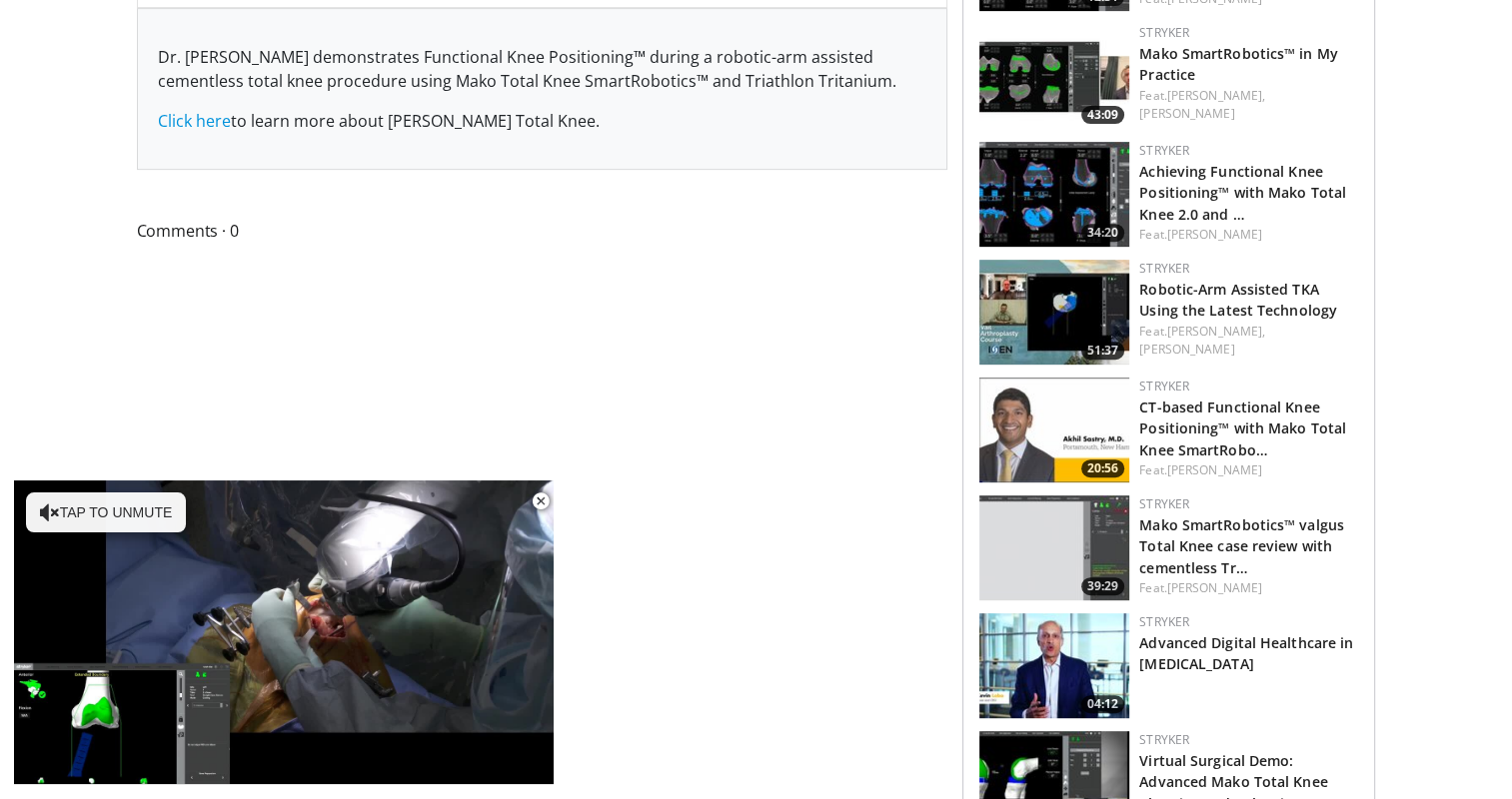 scroll, scrollTop: 806, scrollLeft: 0, axis: vertical 